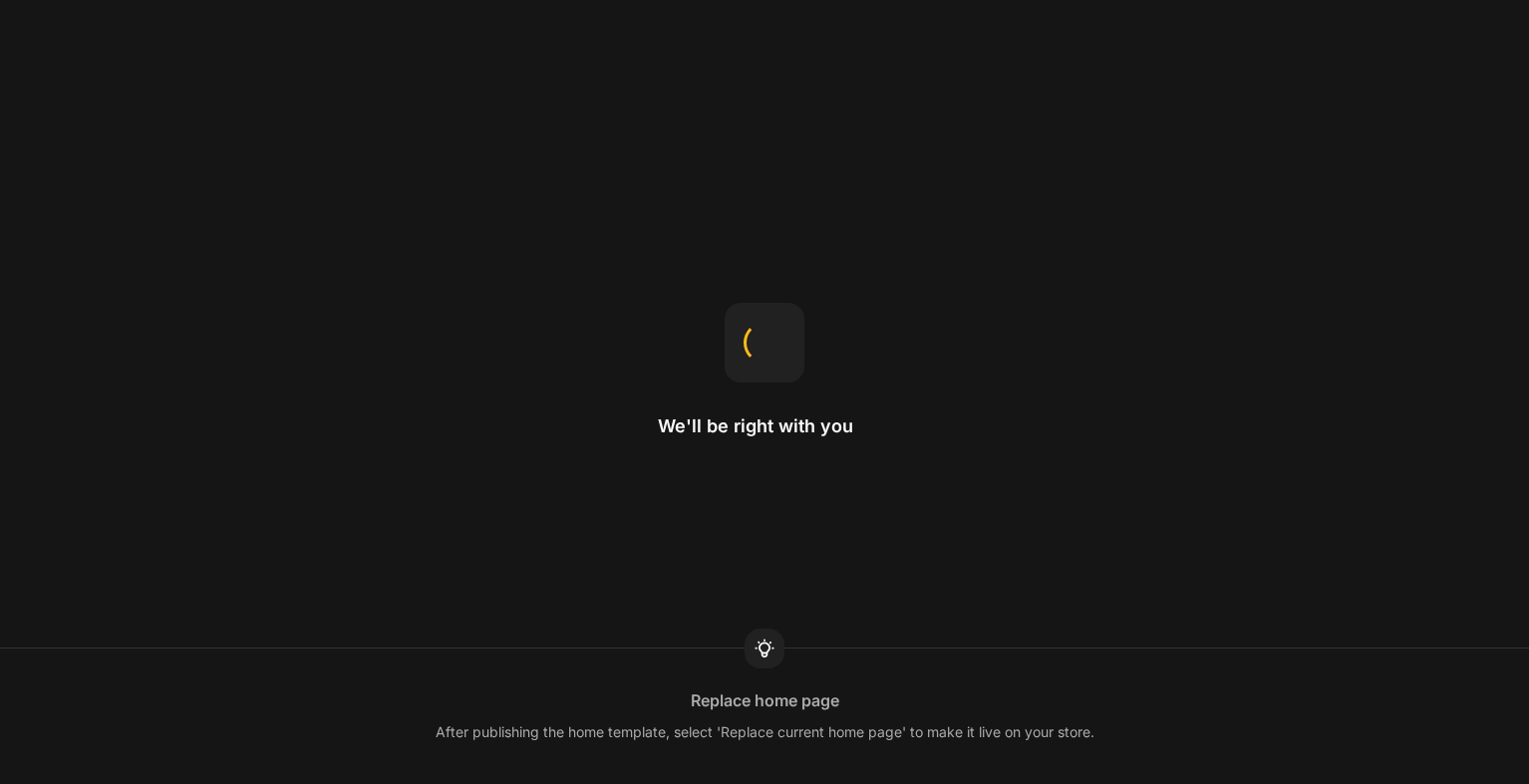 scroll, scrollTop: 0, scrollLeft: 0, axis: both 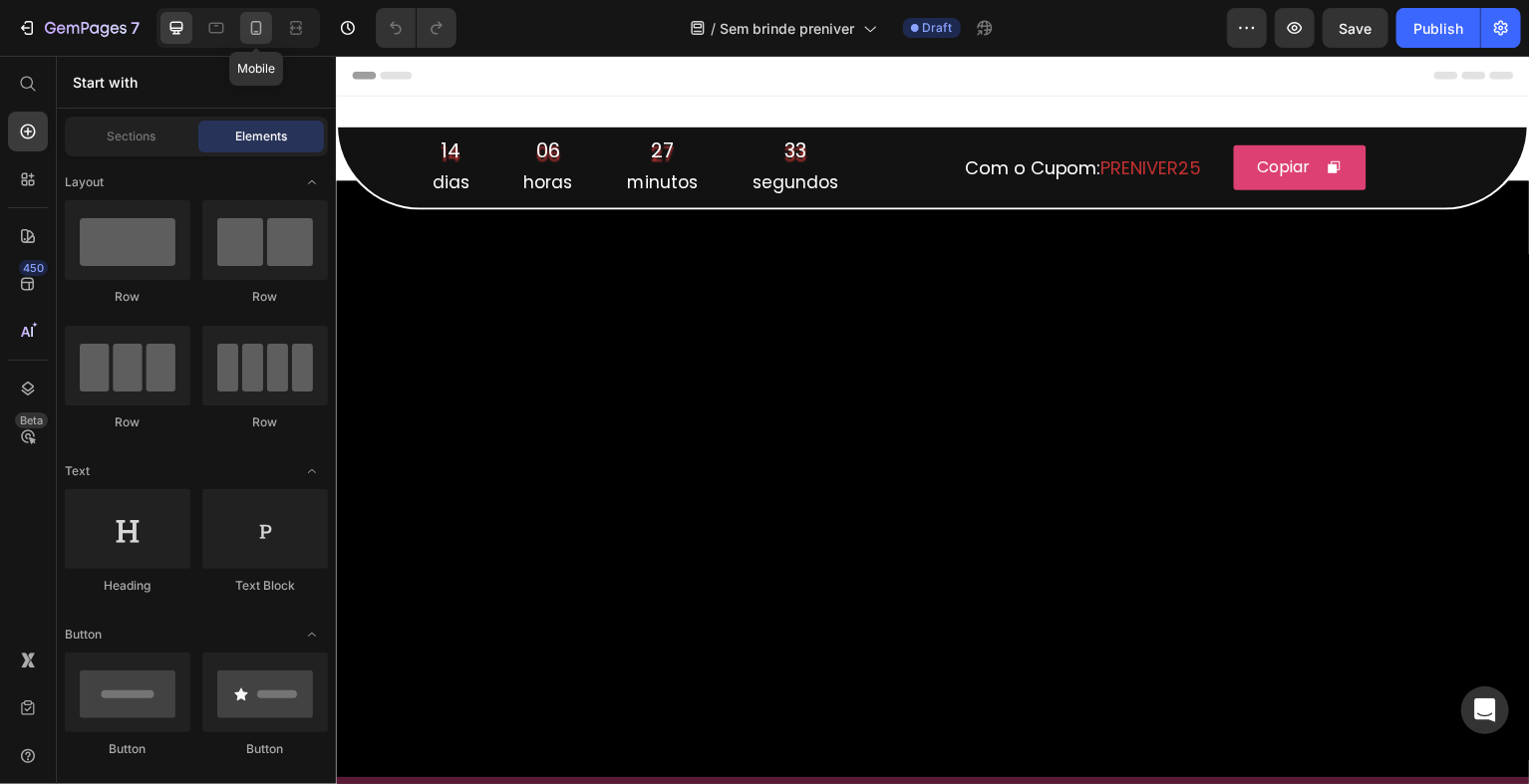click 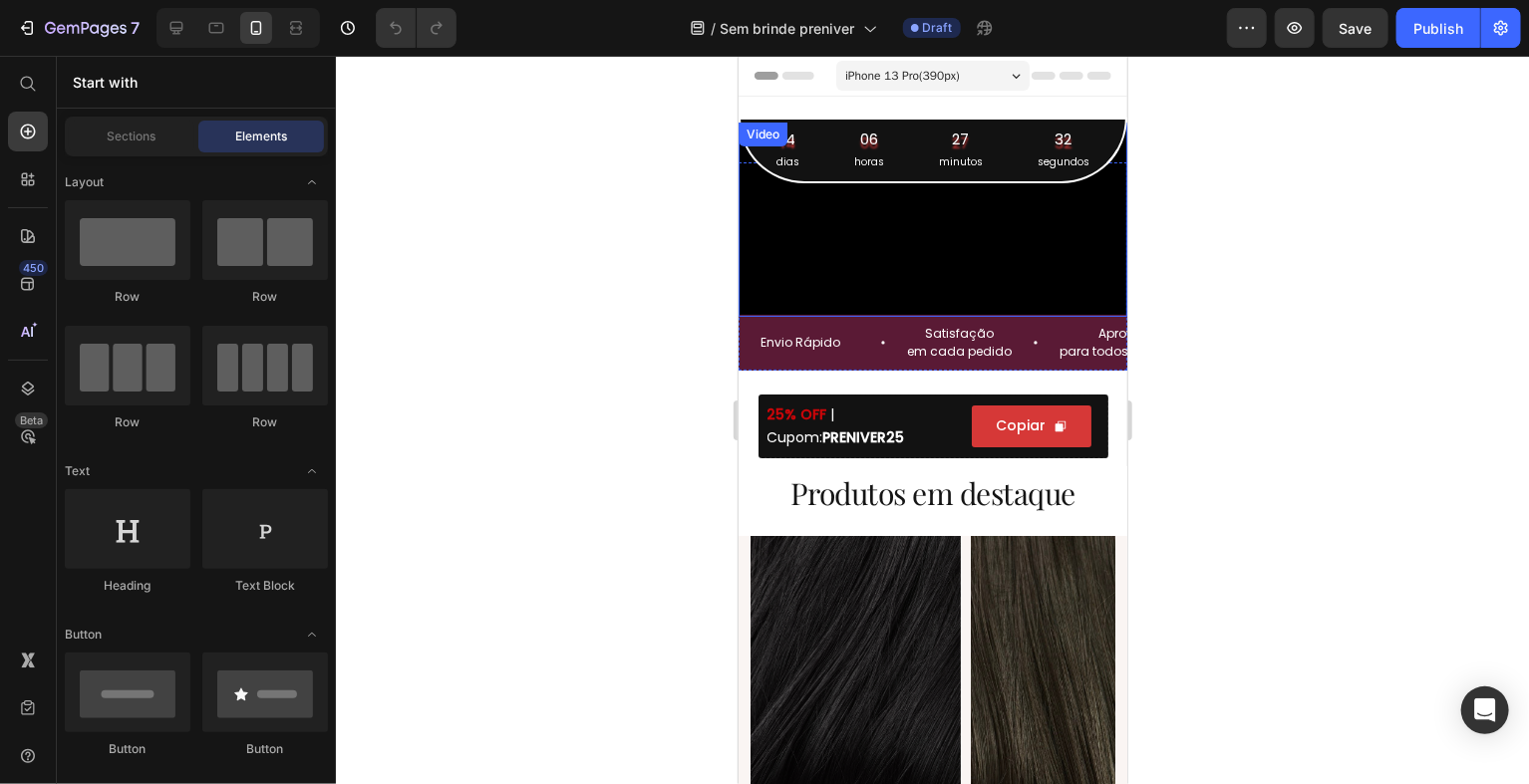 click at bounding box center [932, 218] 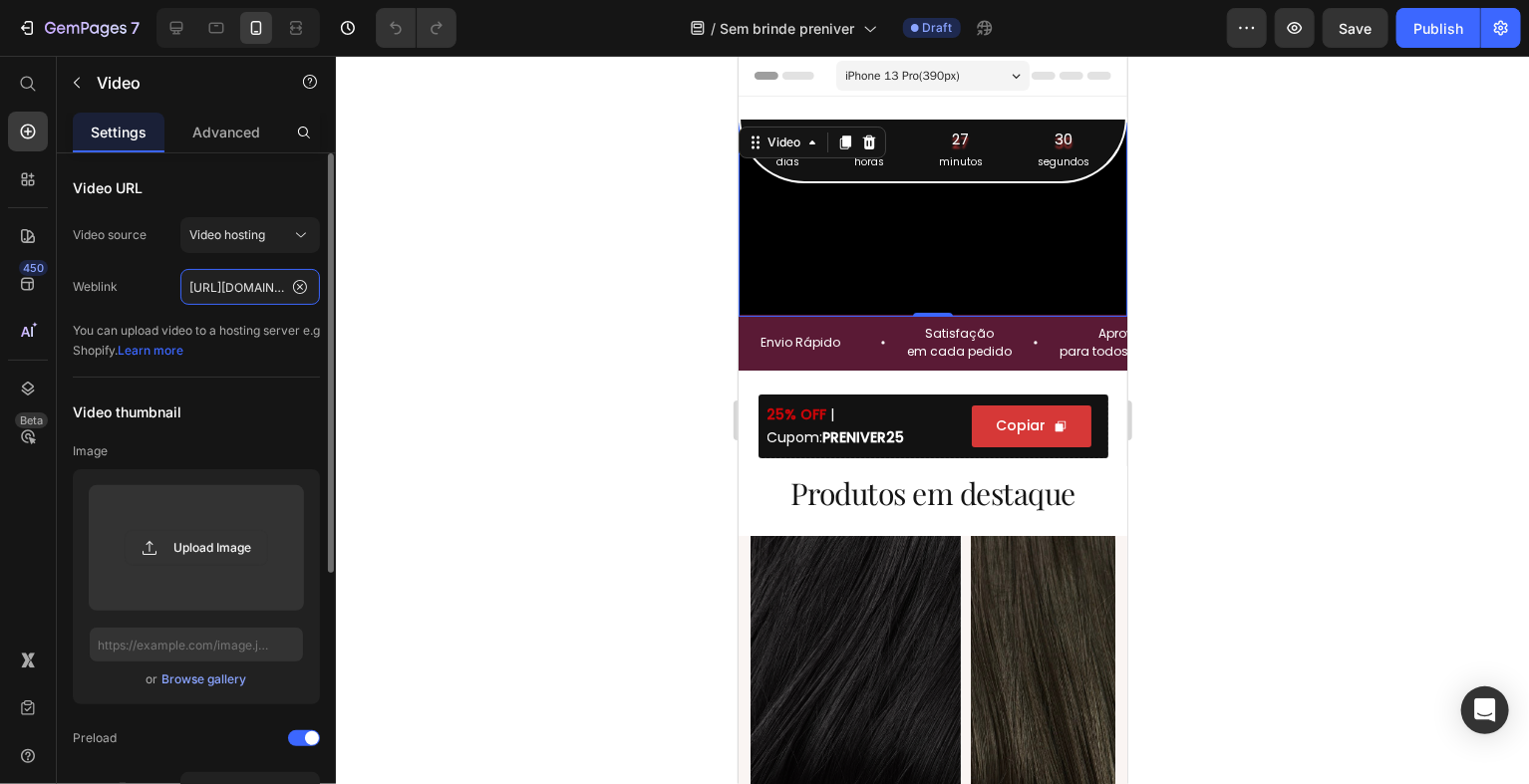 click on "https://cdn.shopify.com/videos/c/o/v/669429ba06464b1ebd0e10f19b585007.mp4" 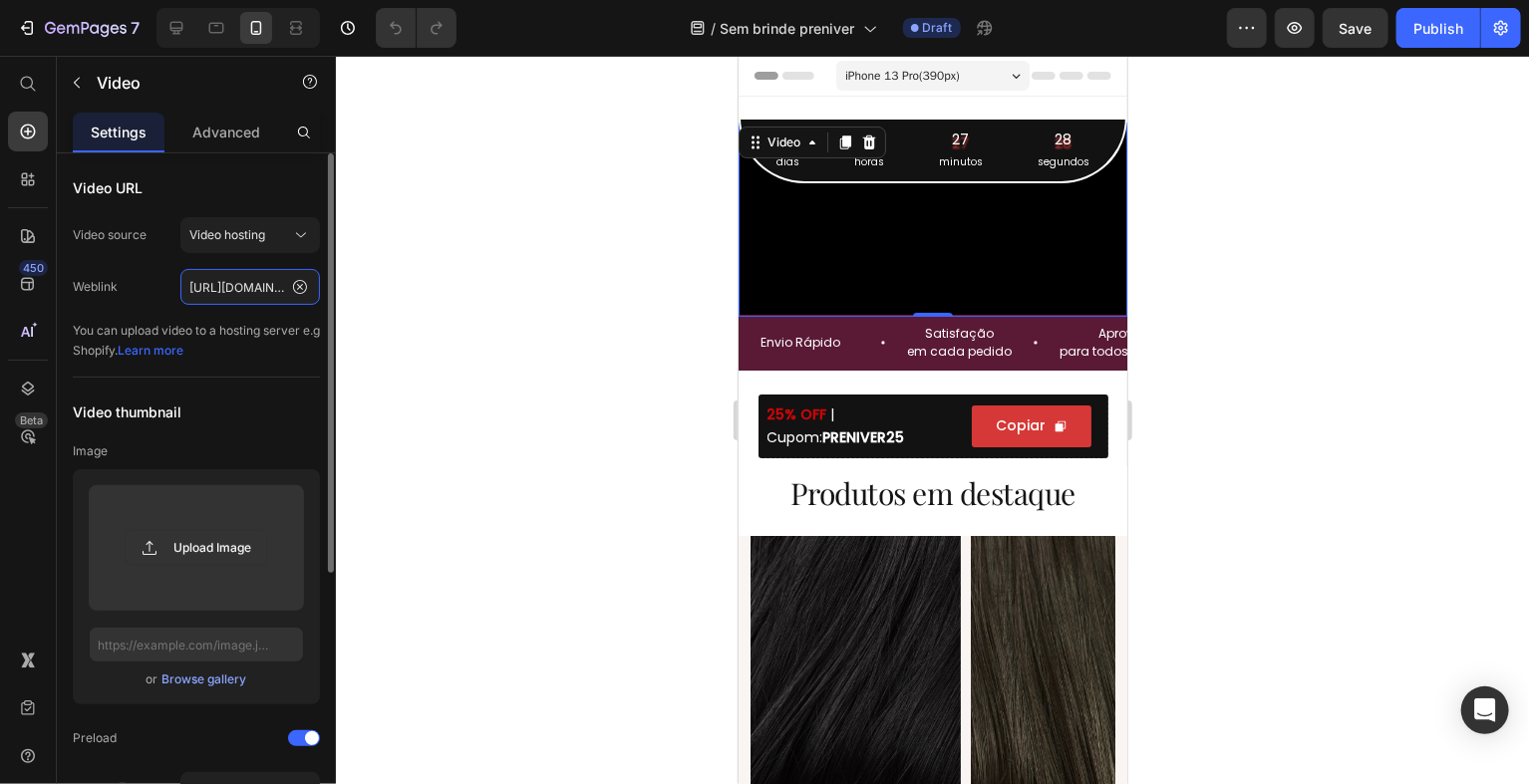 paste on "d5737735daf411eba4db5bfe784ddef" 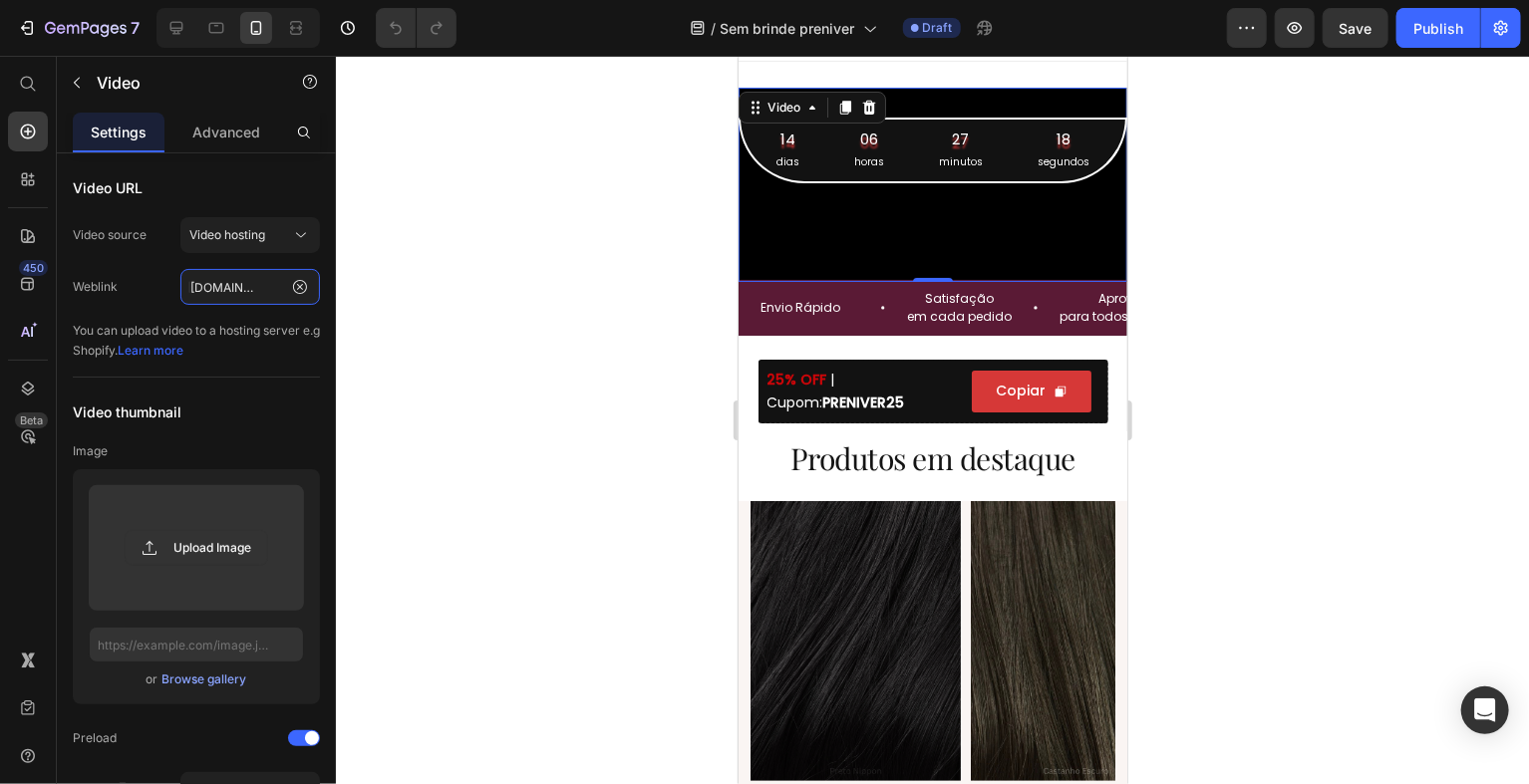 scroll, scrollTop: 0, scrollLeft: 0, axis: both 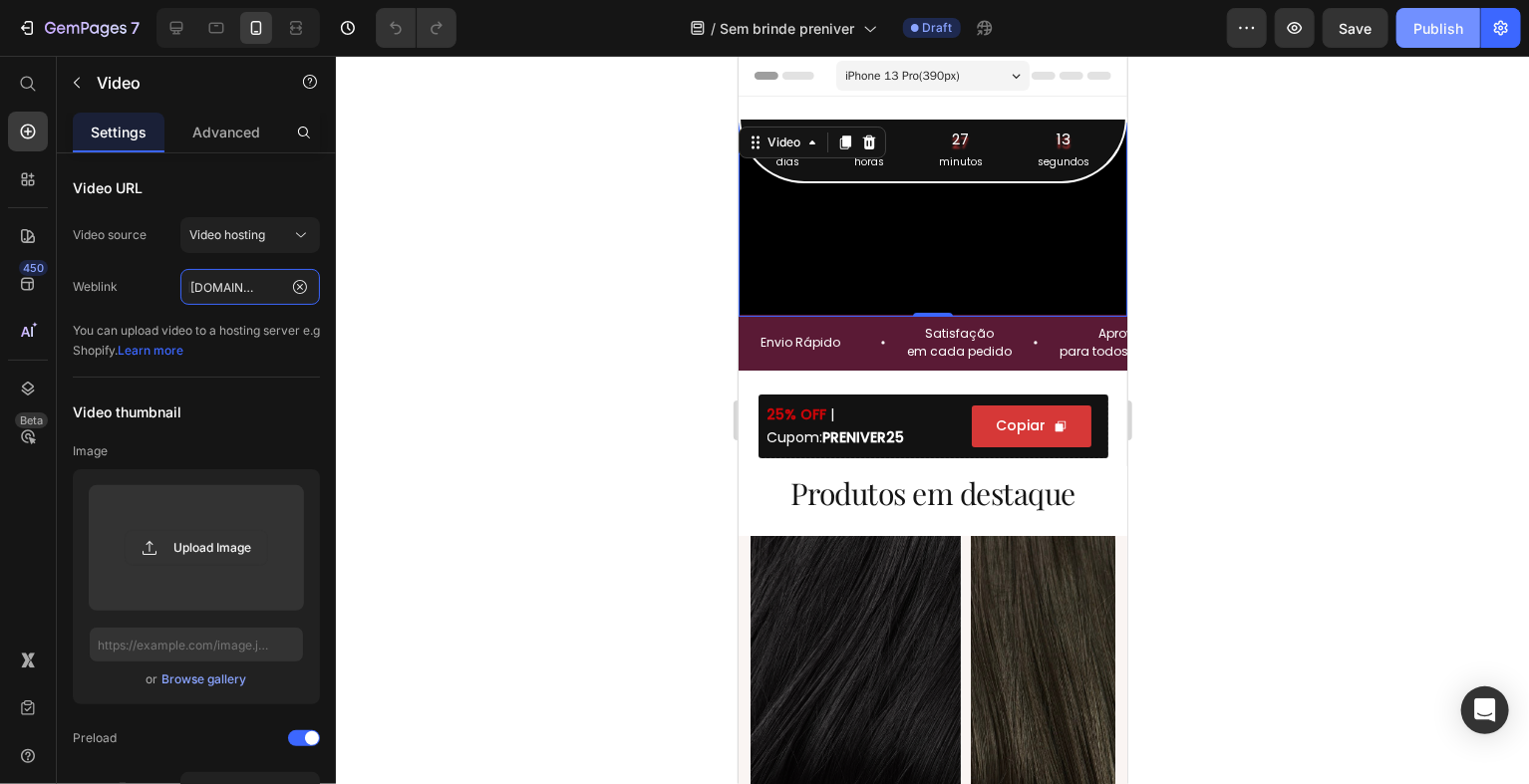 type on "https://cdn.shopify.com/videos/c/o/v/6d5737735daf411eba4db5bfe784ddef.mp4" 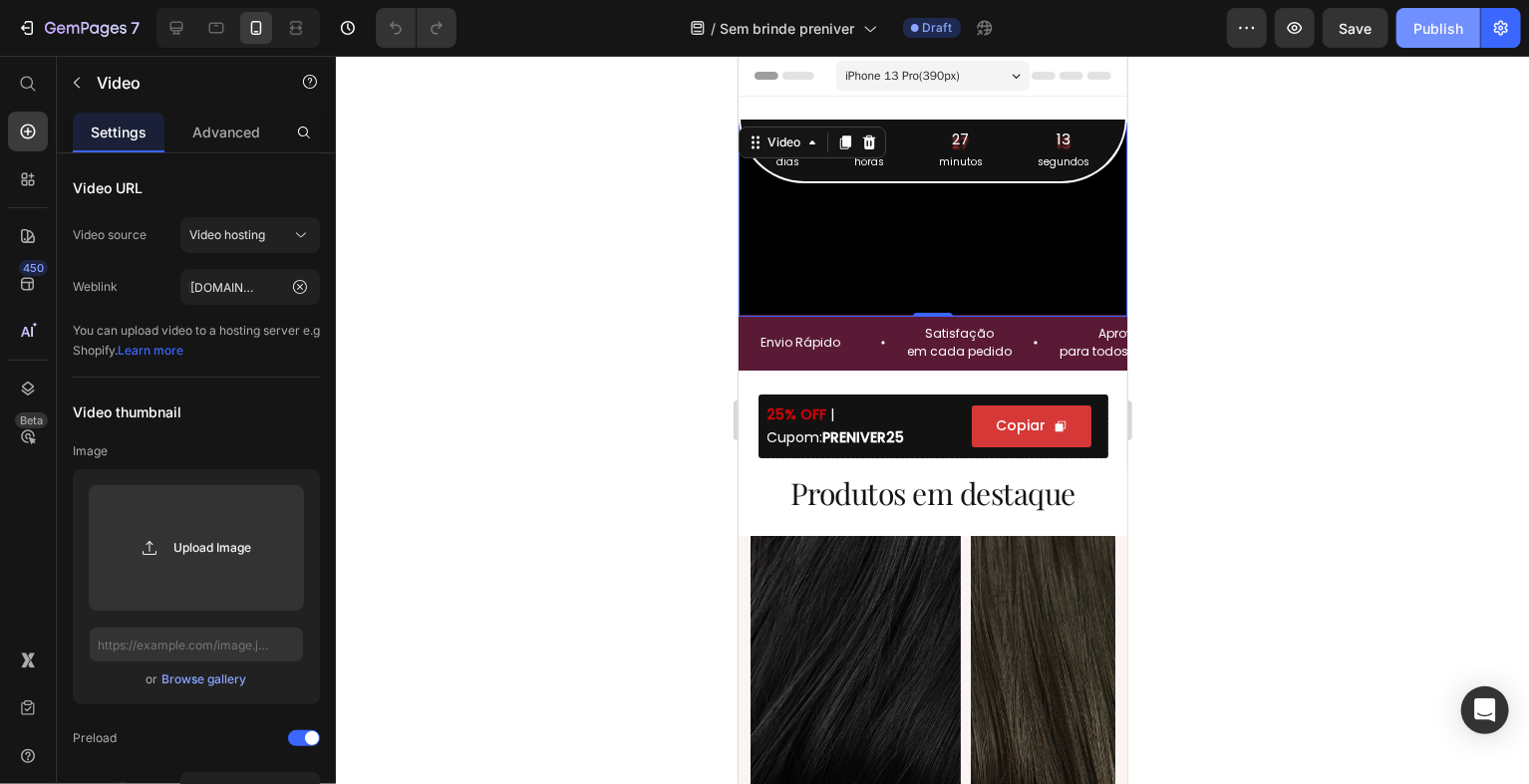 click on "Publish" at bounding box center [1438, 28] 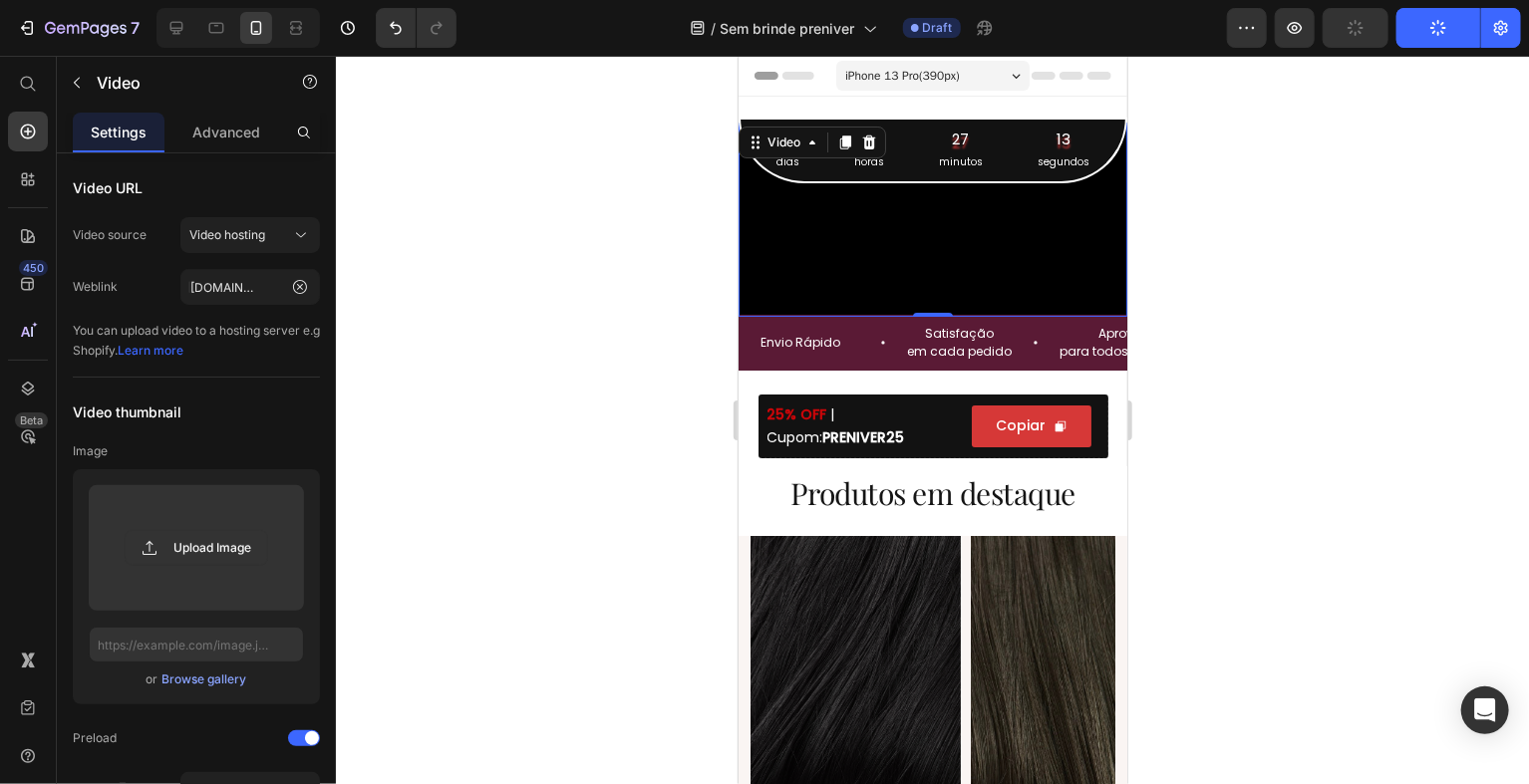 scroll, scrollTop: 0, scrollLeft: 0, axis: both 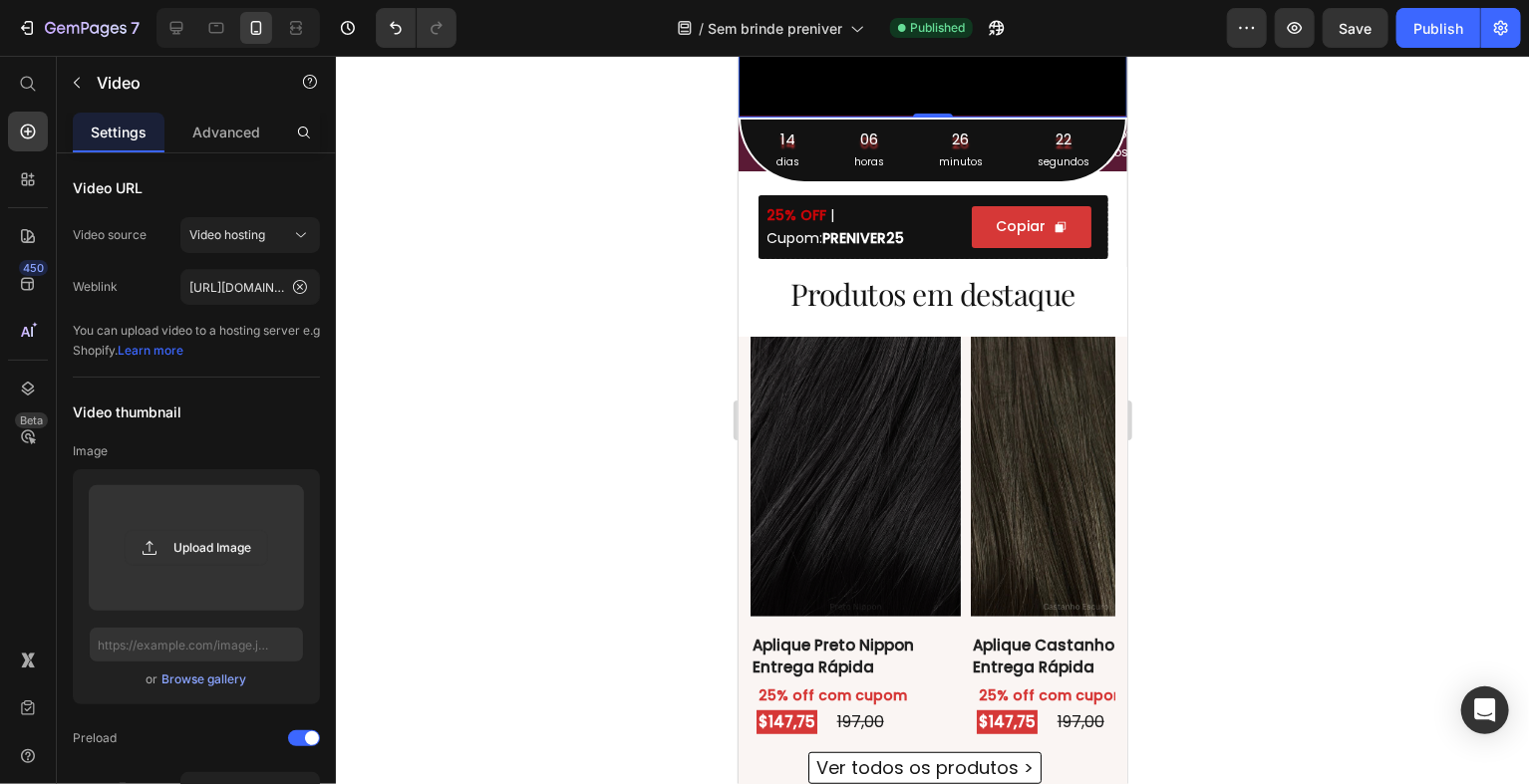 drag, startPoint x: 1400, startPoint y: 721, endPoint x: 1151, endPoint y: 215, distance: 563.9477 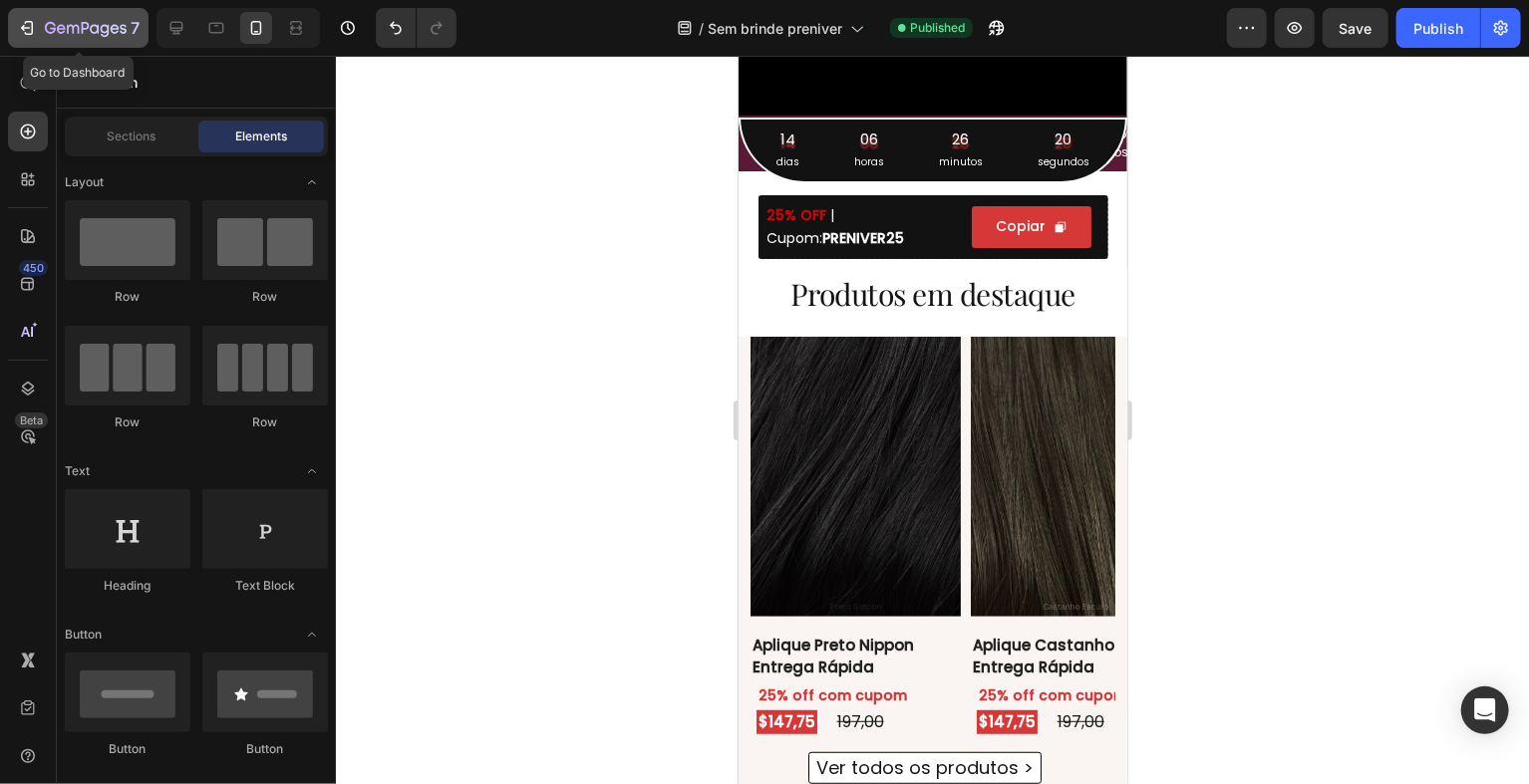 click on "7" at bounding box center [78, 28] 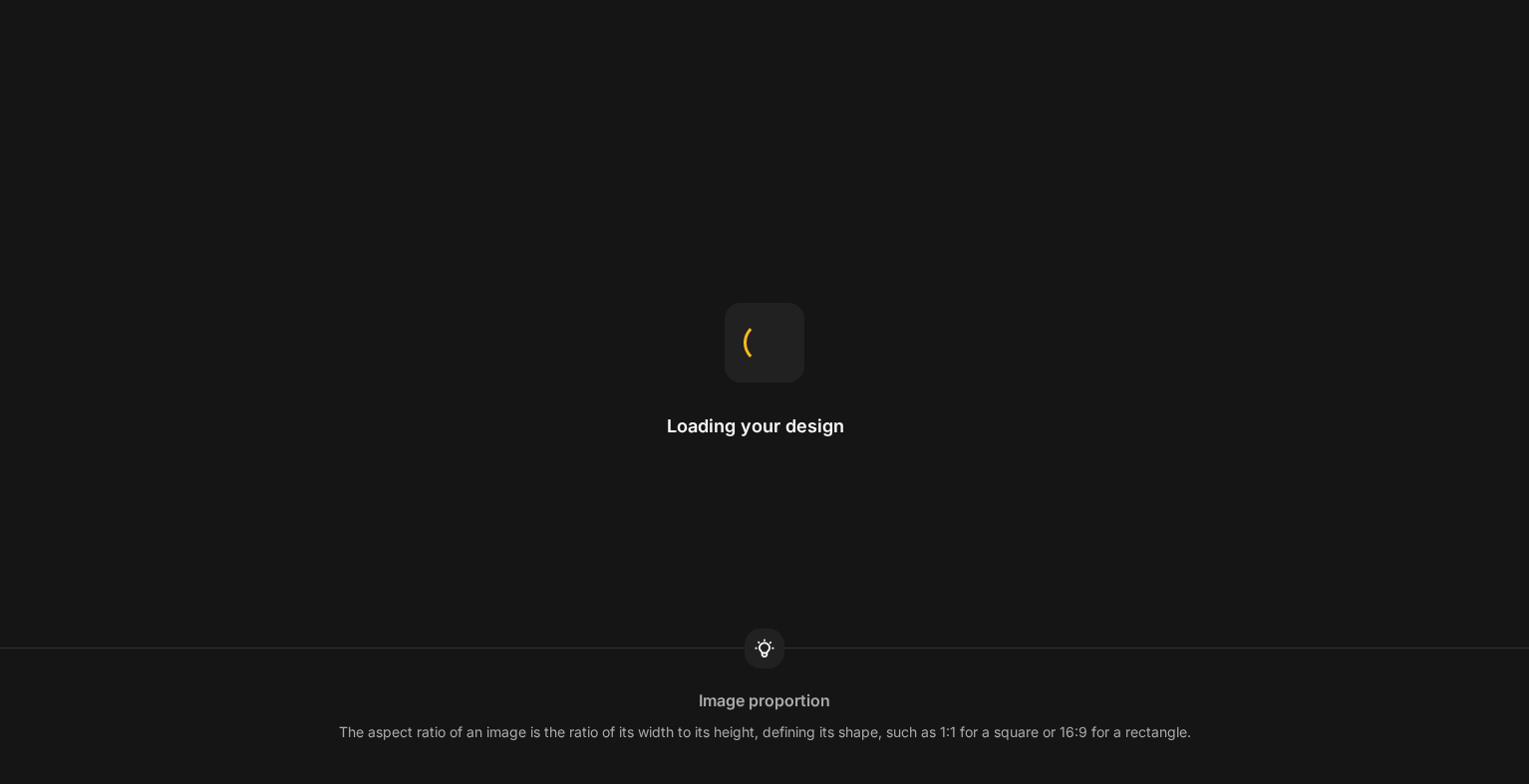 scroll, scrollTop: 0, scrollLeft: 0, axis: both 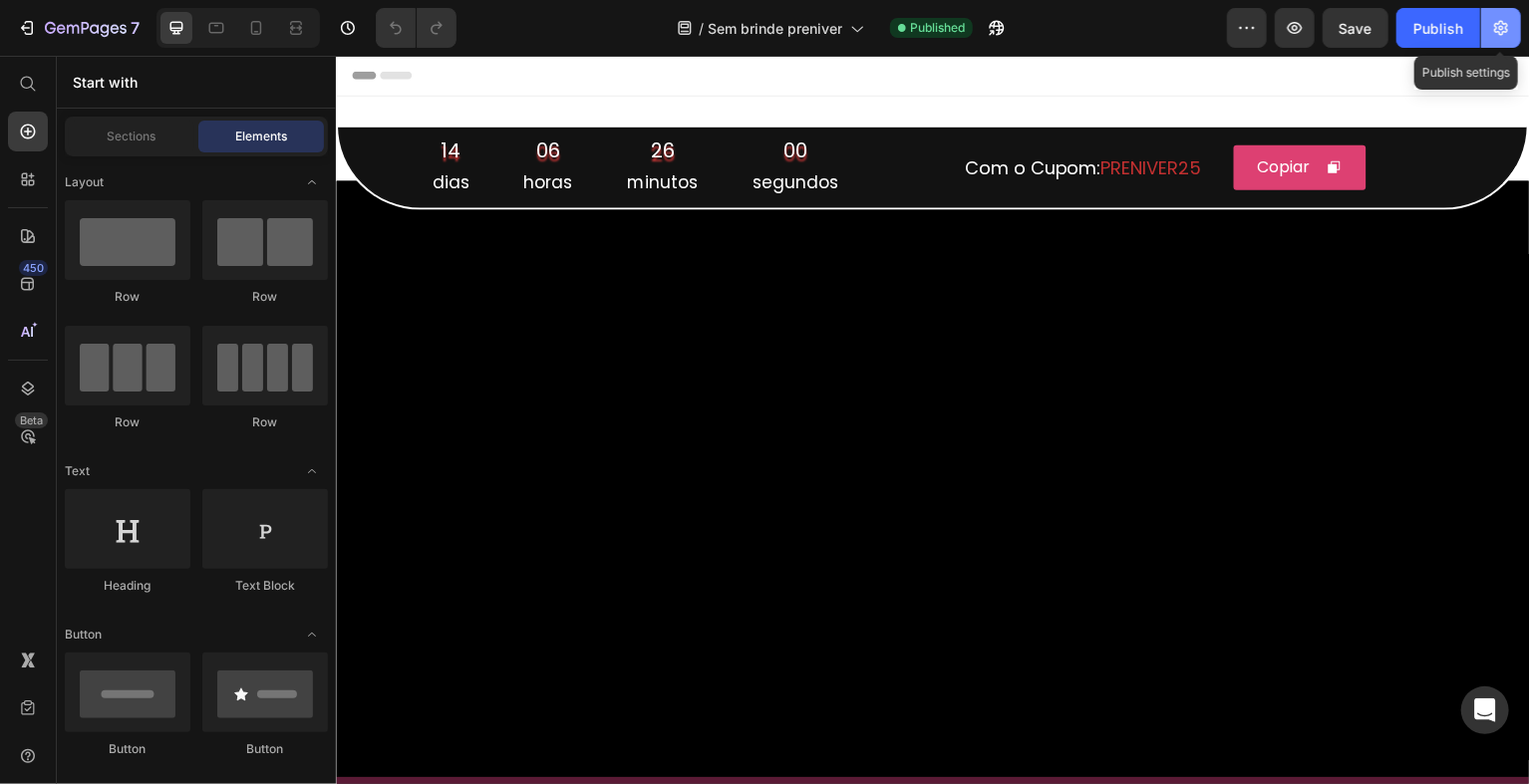 click 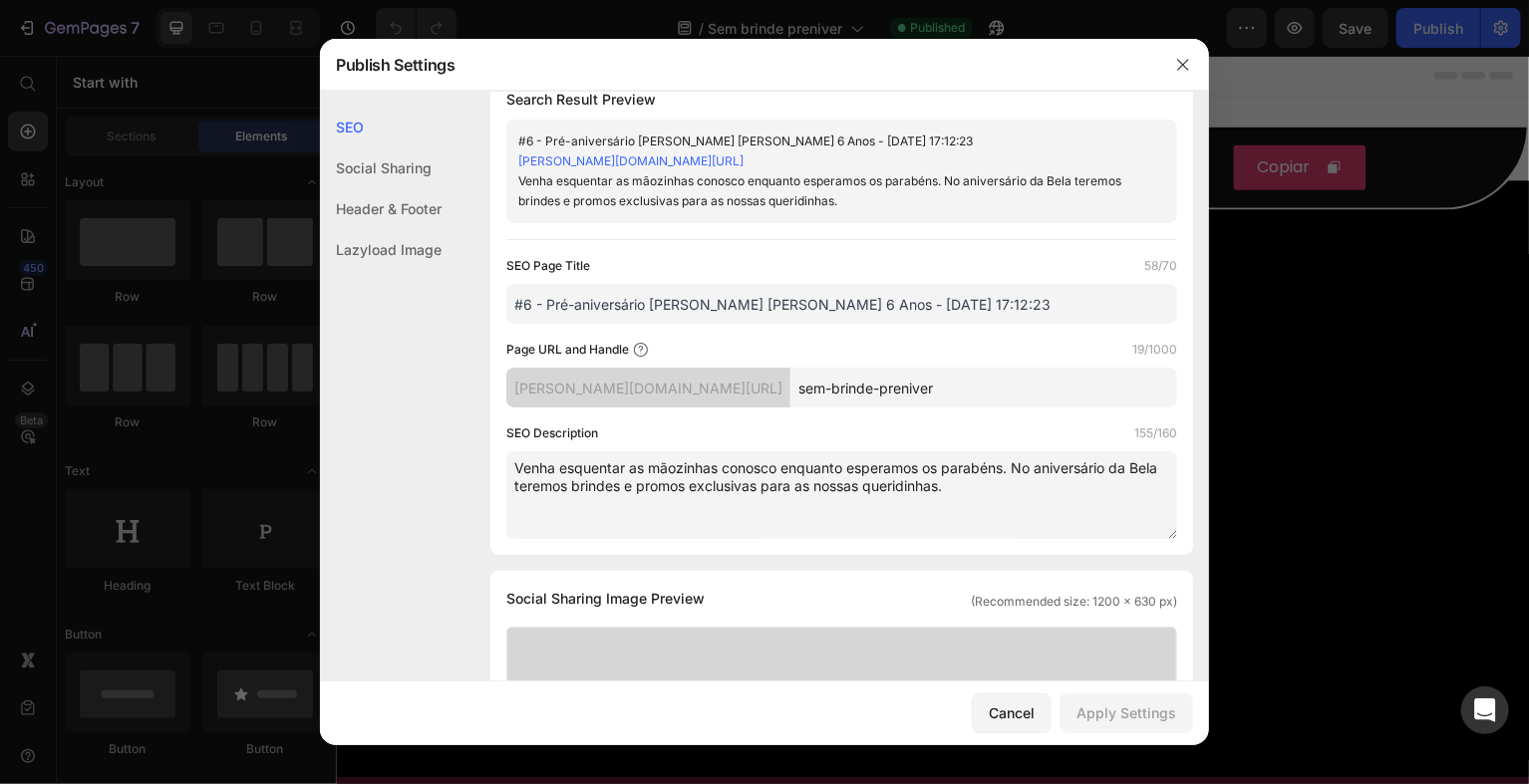 scroll, scrollTop: 40, scrollLeft: 0, axis: vertical 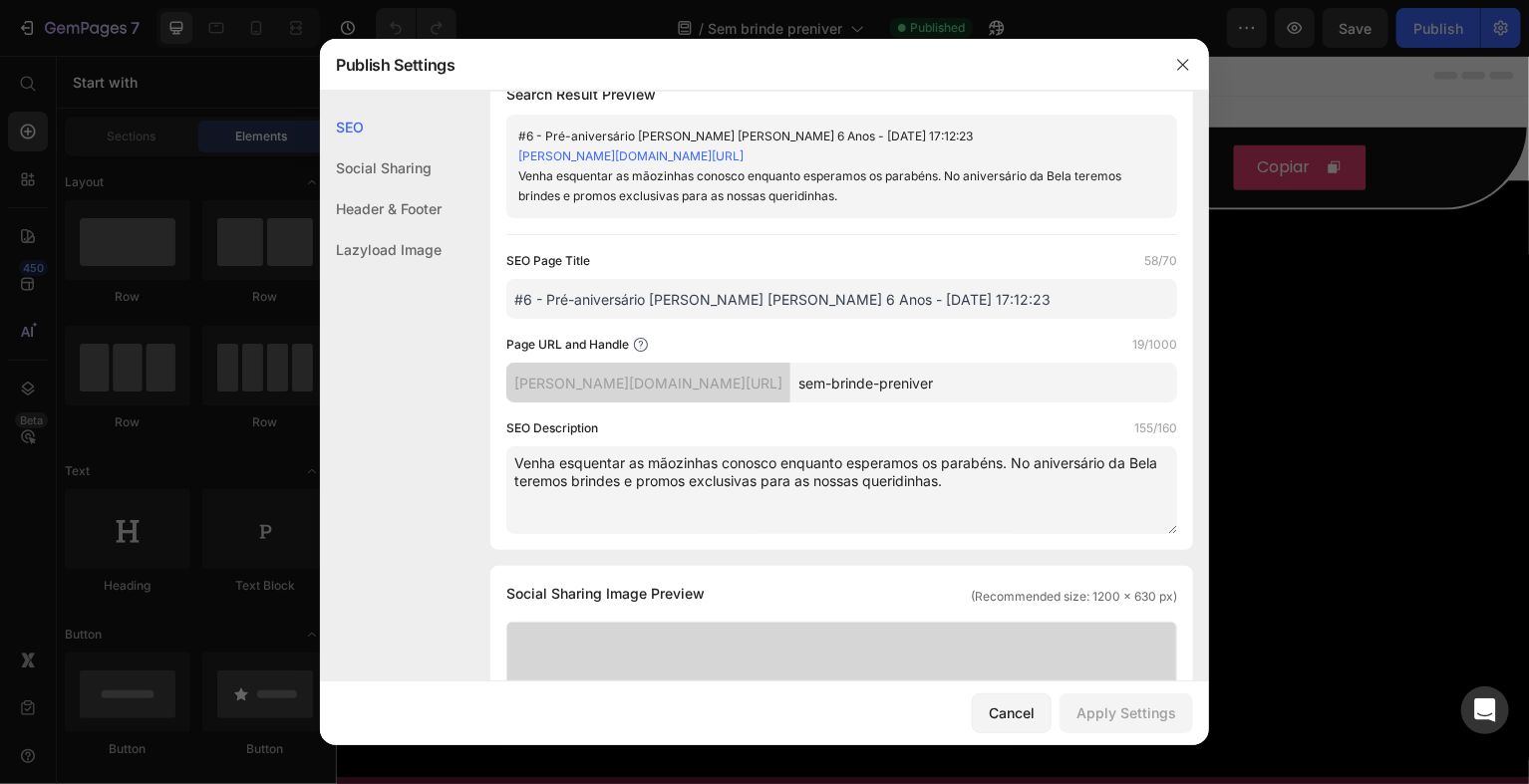 drag, startPoint x: 940, startPoint y: 380, endPoint x: 747, endPoint y: 401, distance: 194.13913 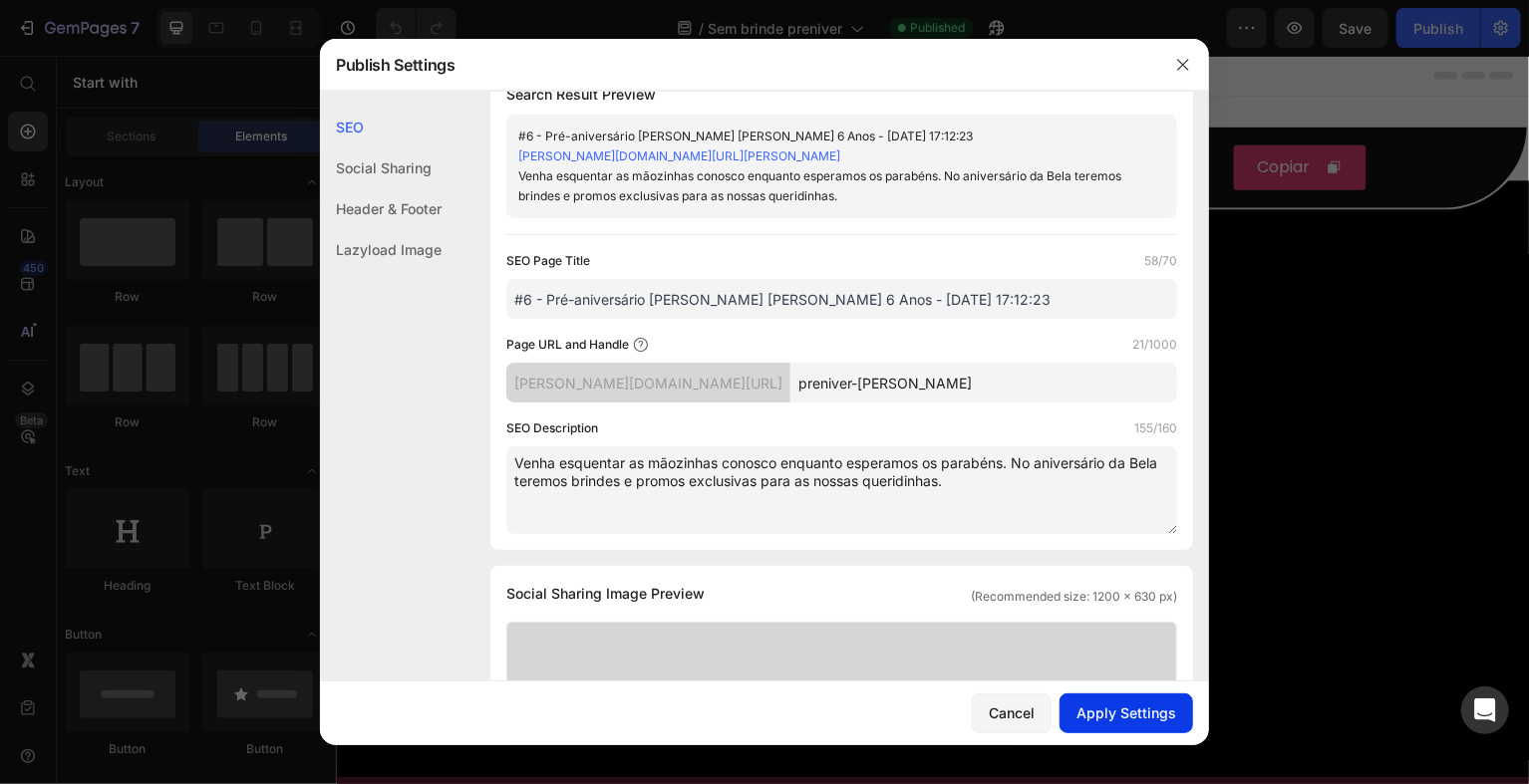 type on "preniver-bela-belinda" 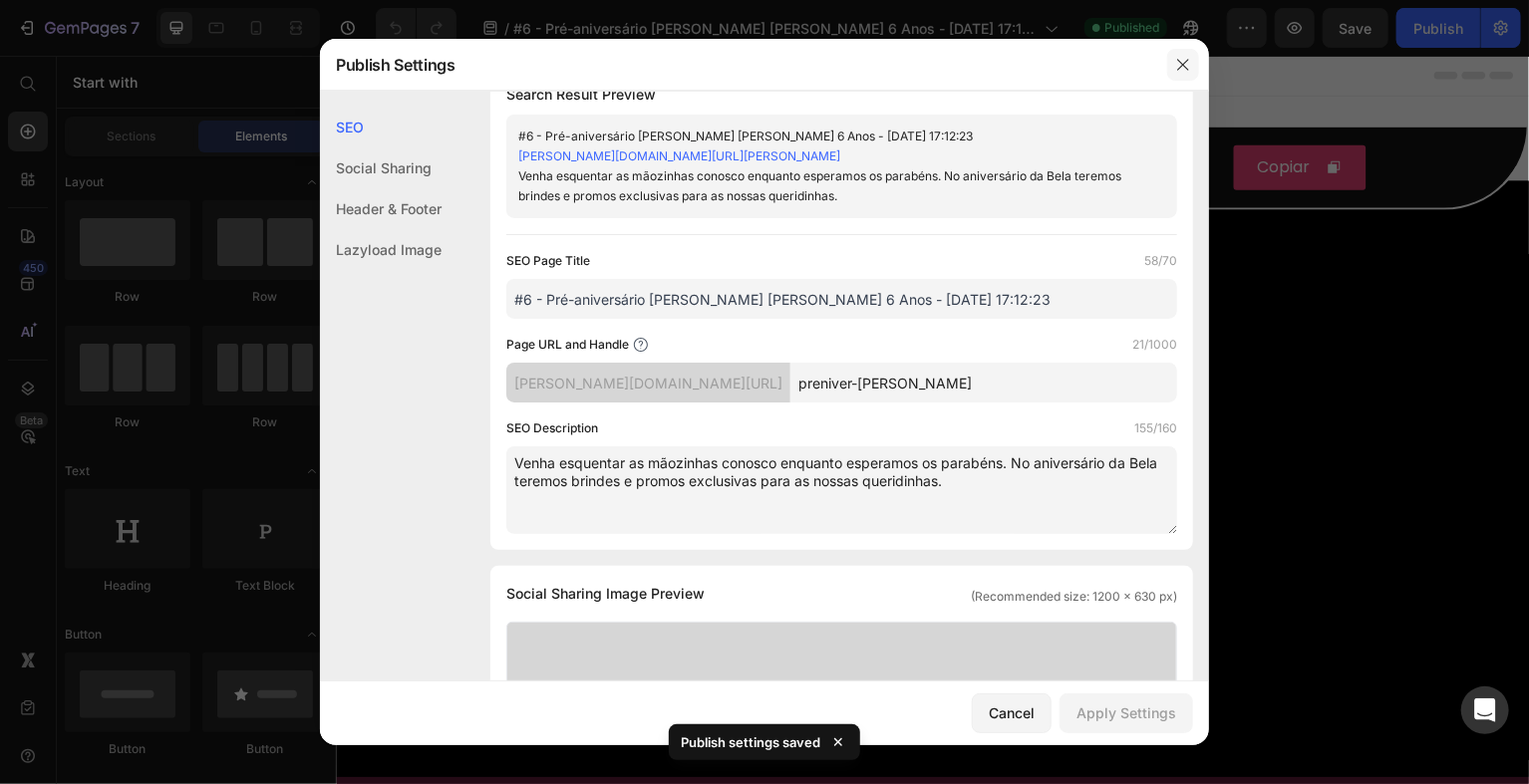 click 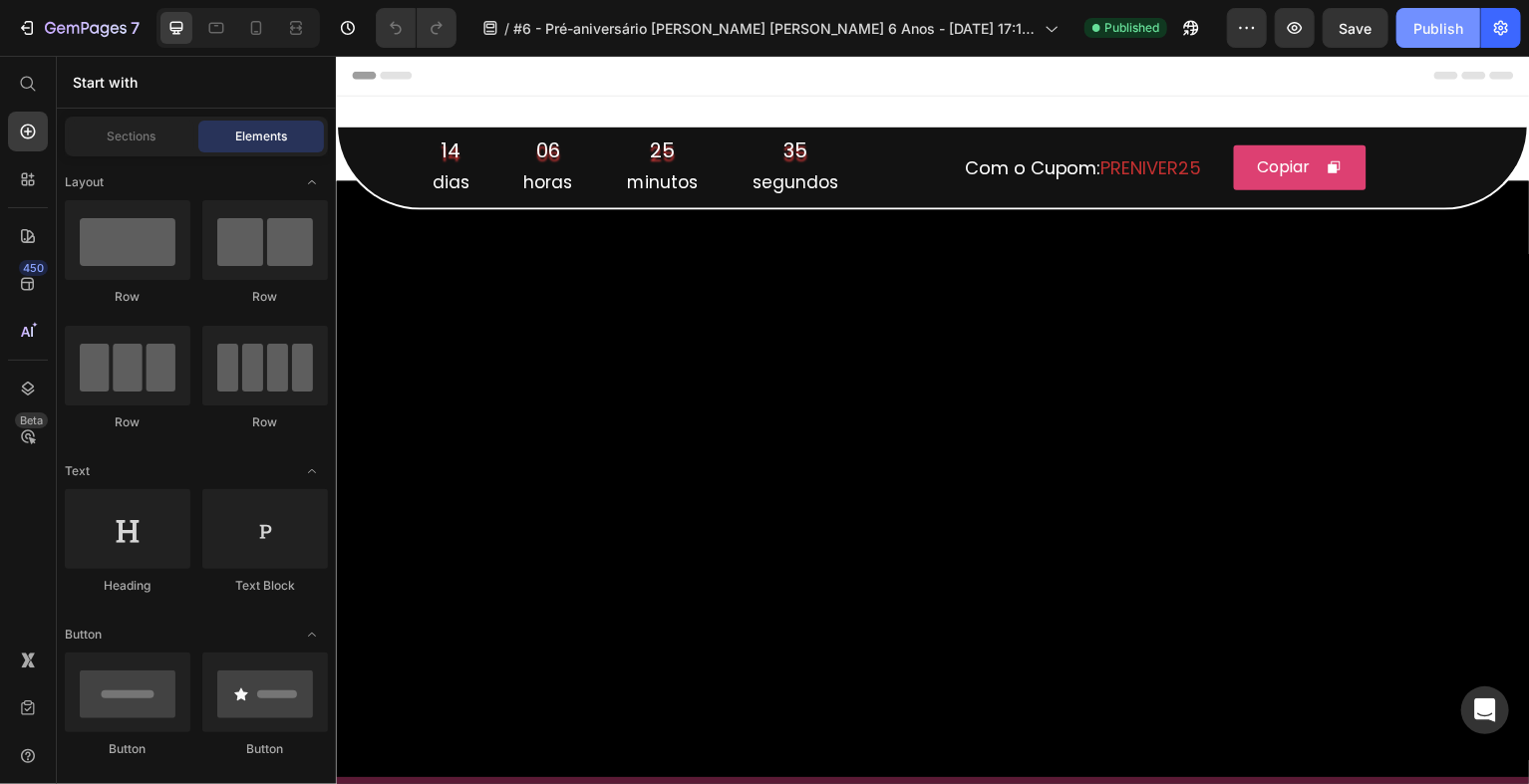click on "Publish" at bounding box center [1438, 28] 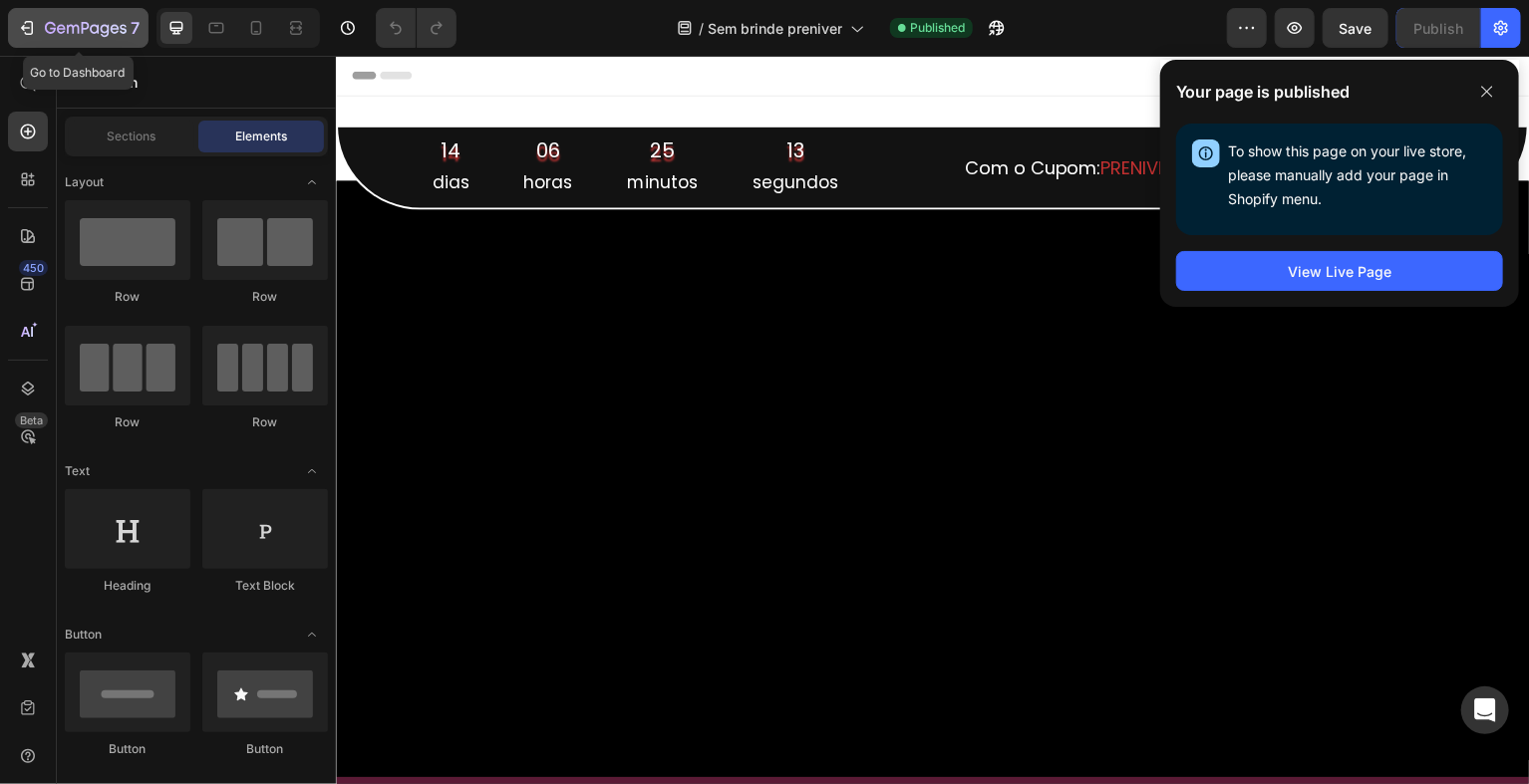 click 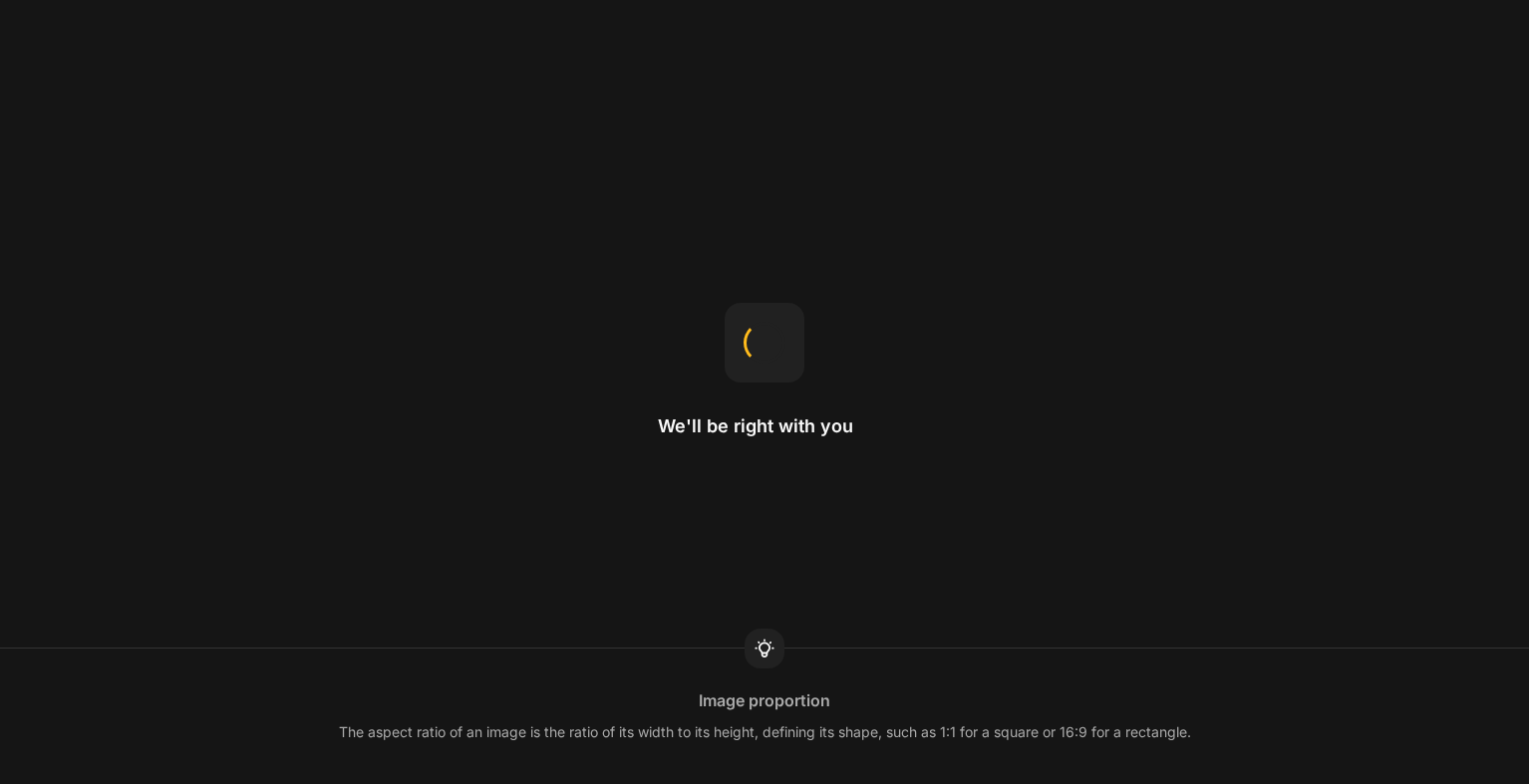scroll, scrollTop: 0, scrollLeft: 0, axis: both 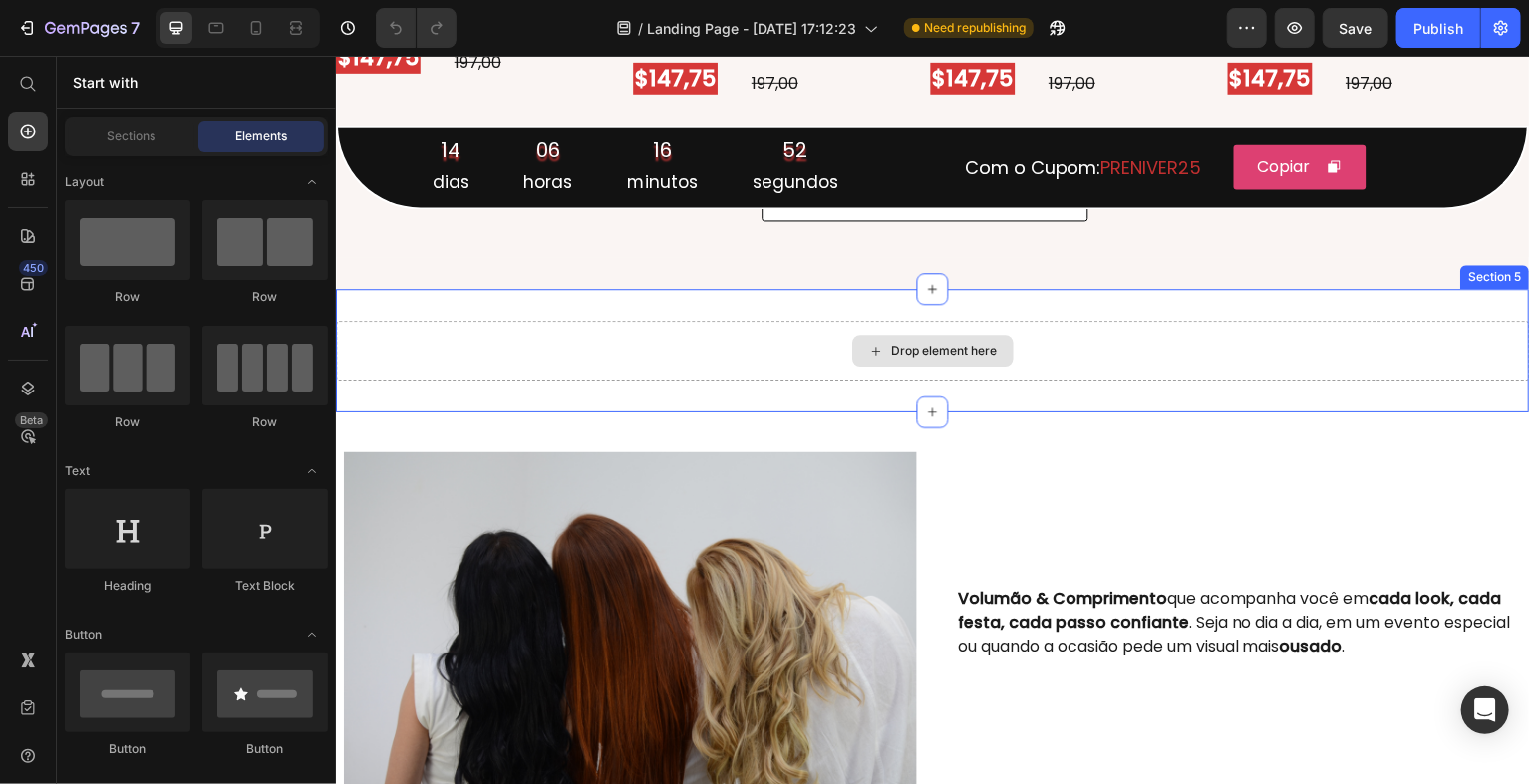 click on "Drop element here" at bounding box center [933, 352] 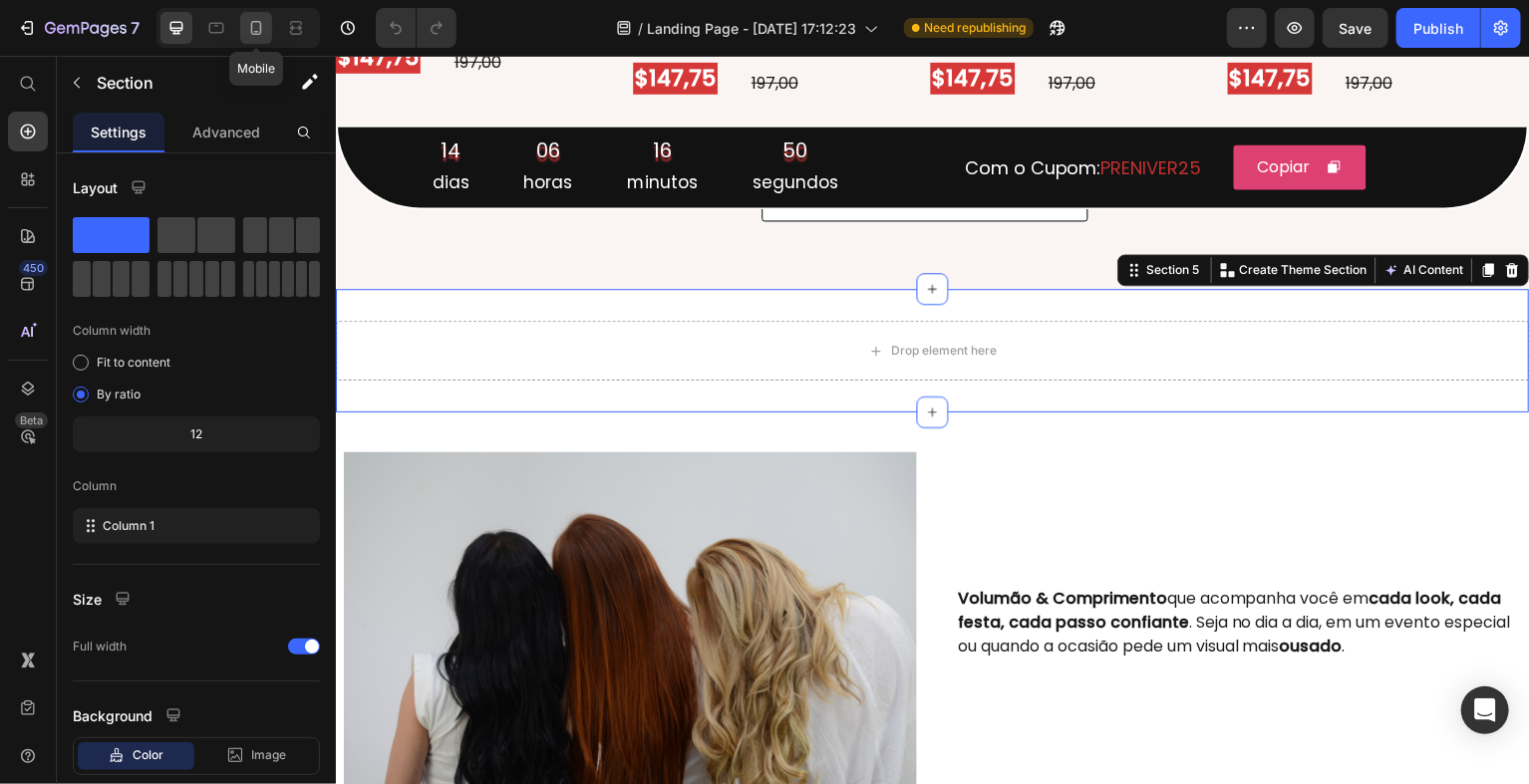 click 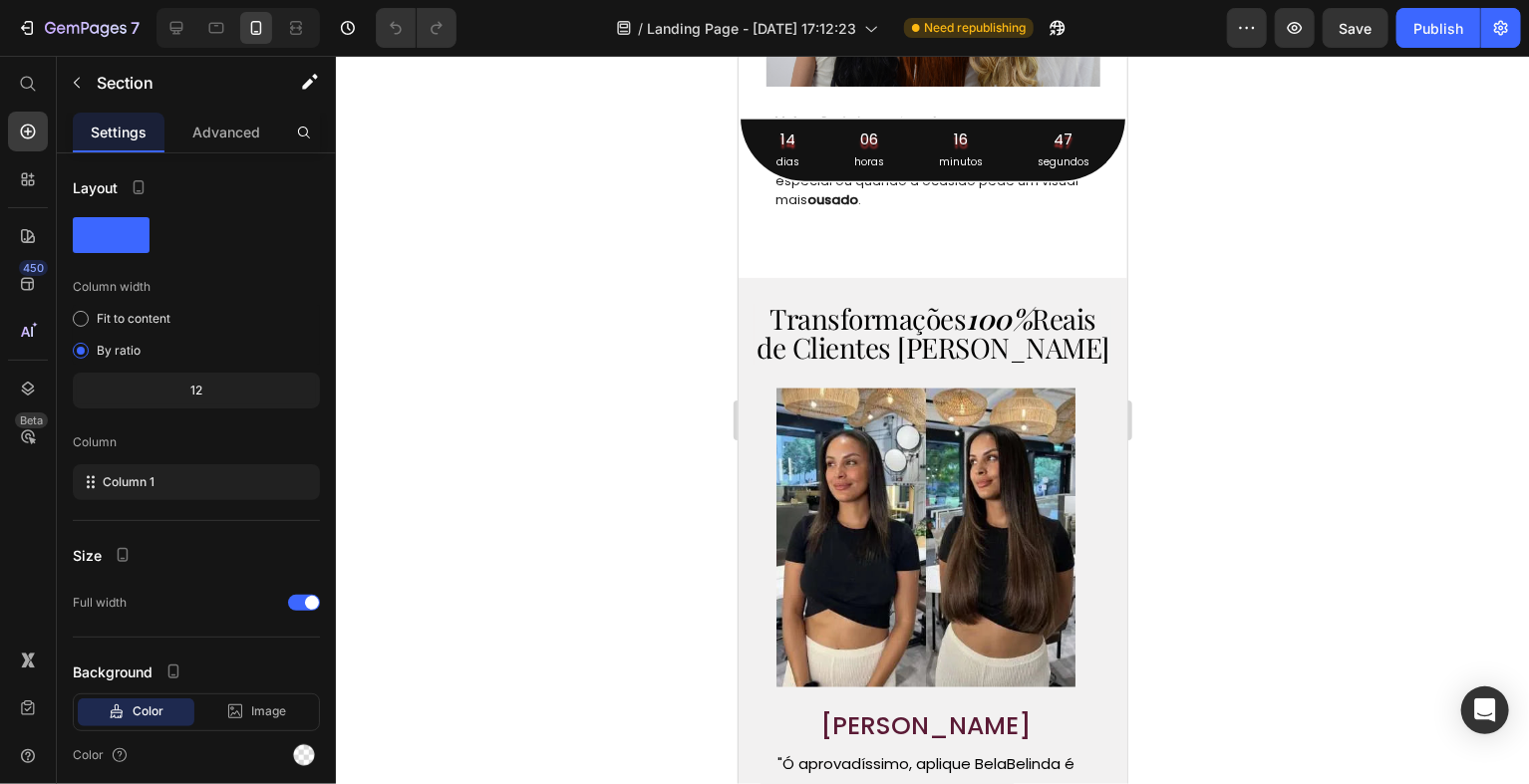 scroll, scrollTop: 1283, scrollLeft: 0, axis: vertical 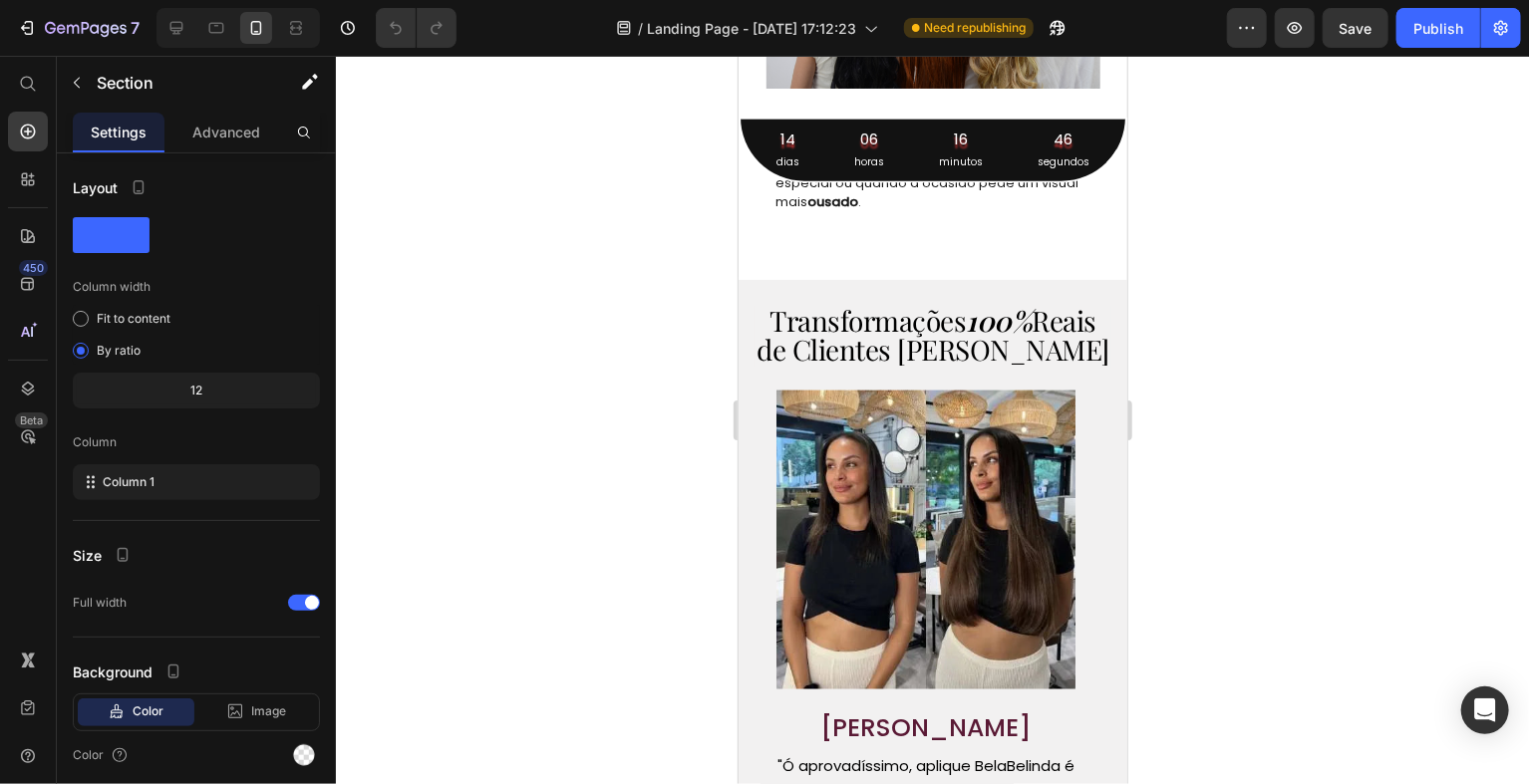 click 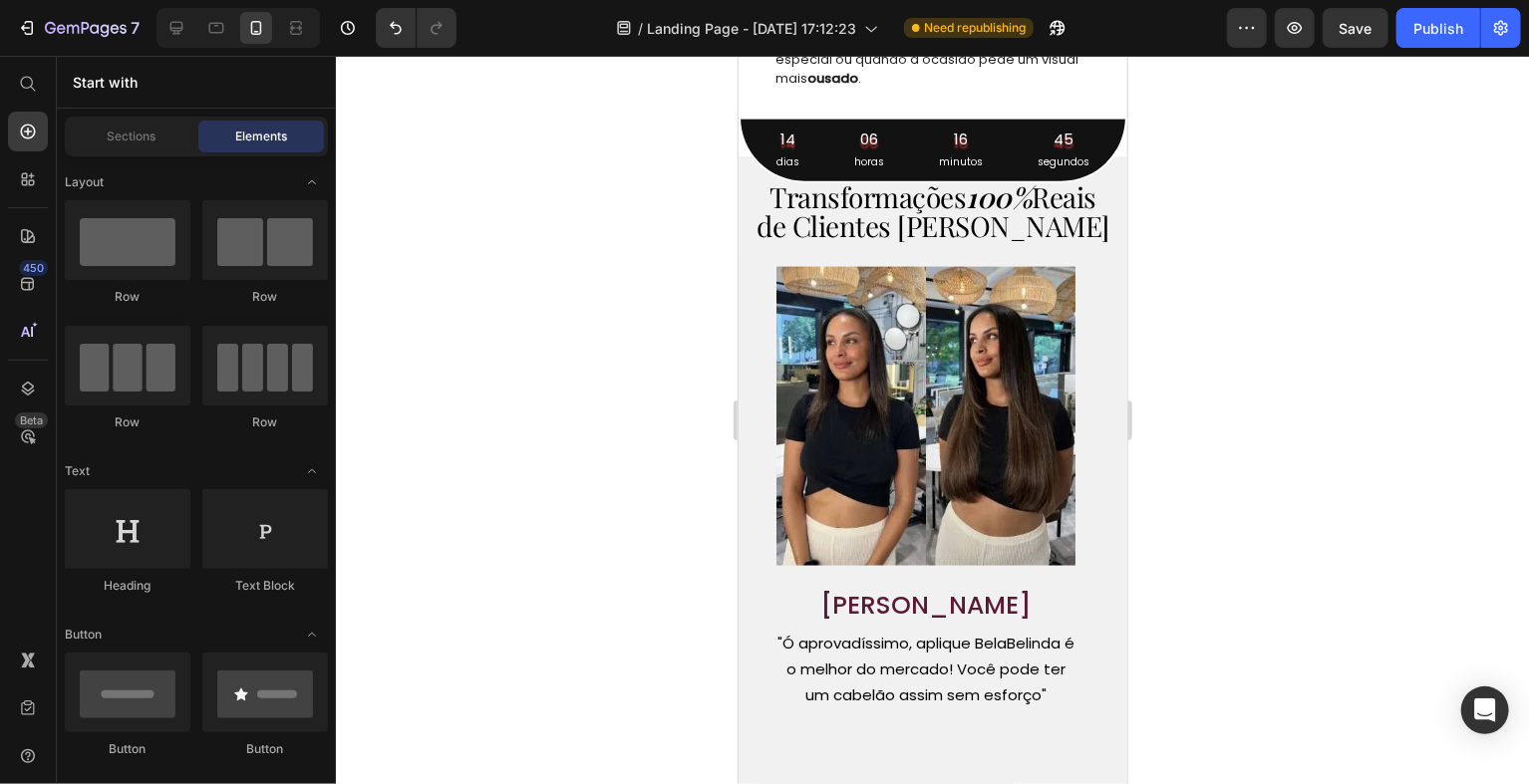click 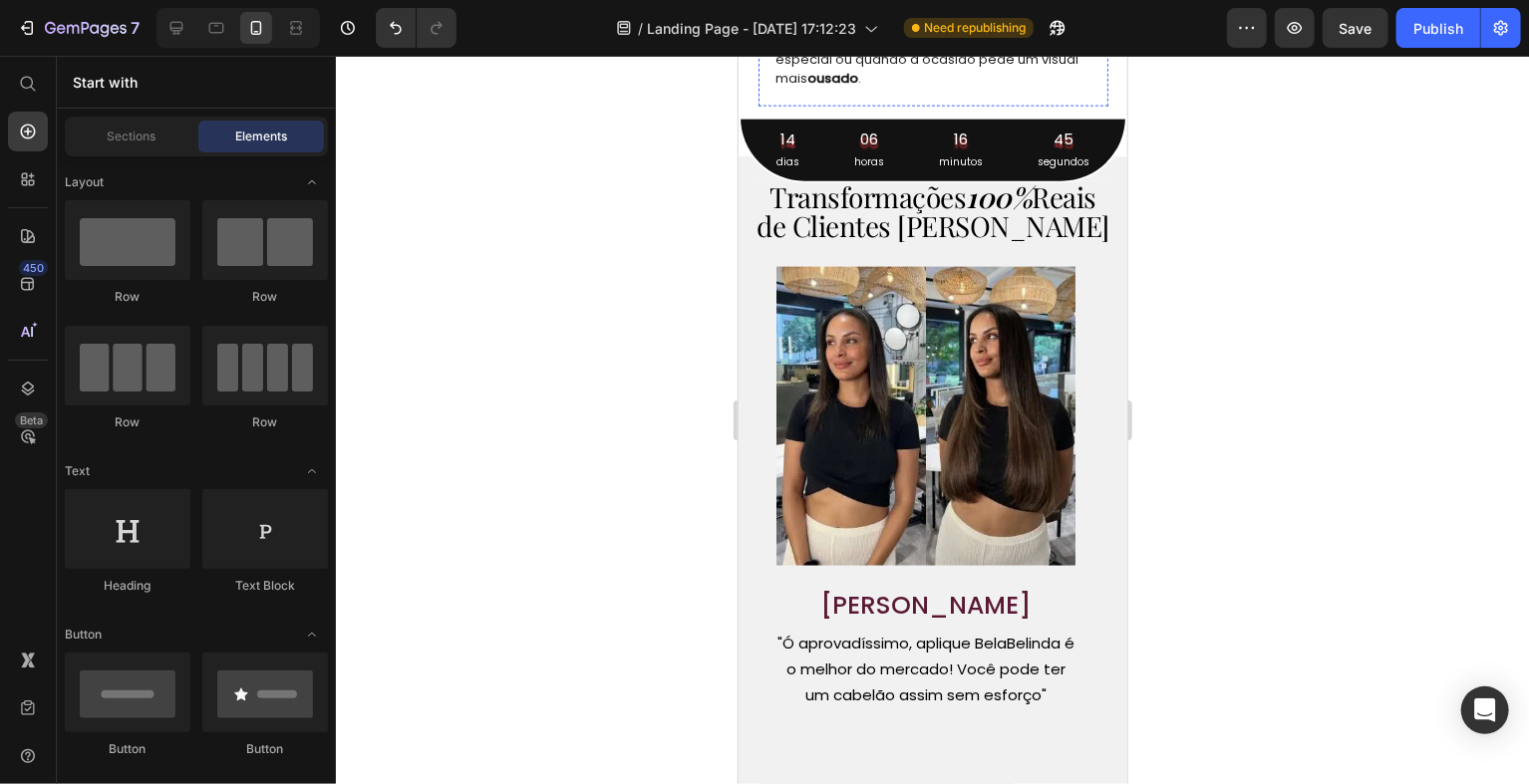 scroll, scrollTop: 1522, scrollLeft: 0, axis: vertical 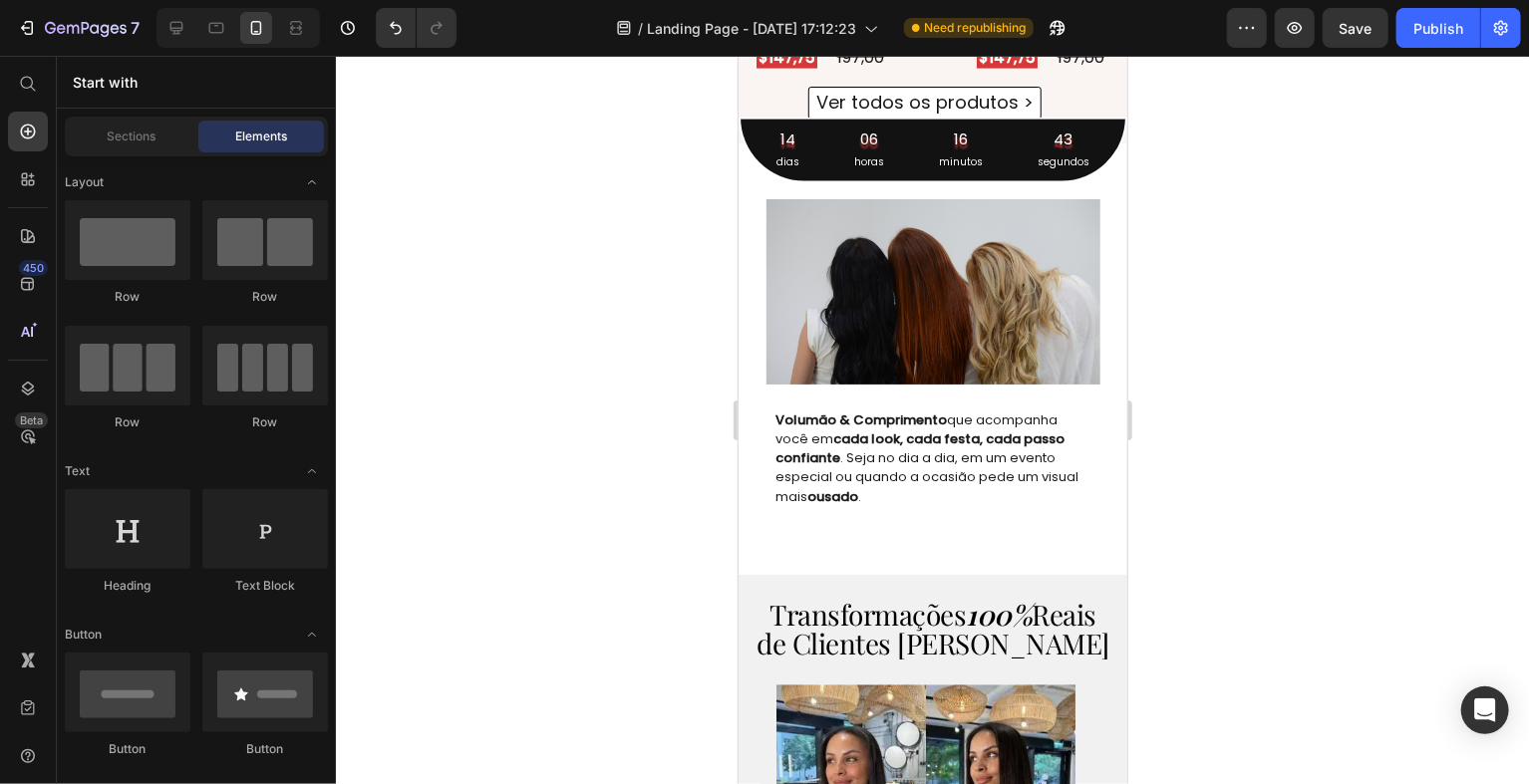 click on "7  Version history  /  Landing Page - Jul 4, 17:12:23 Need republishing Preview  Save   Publish" 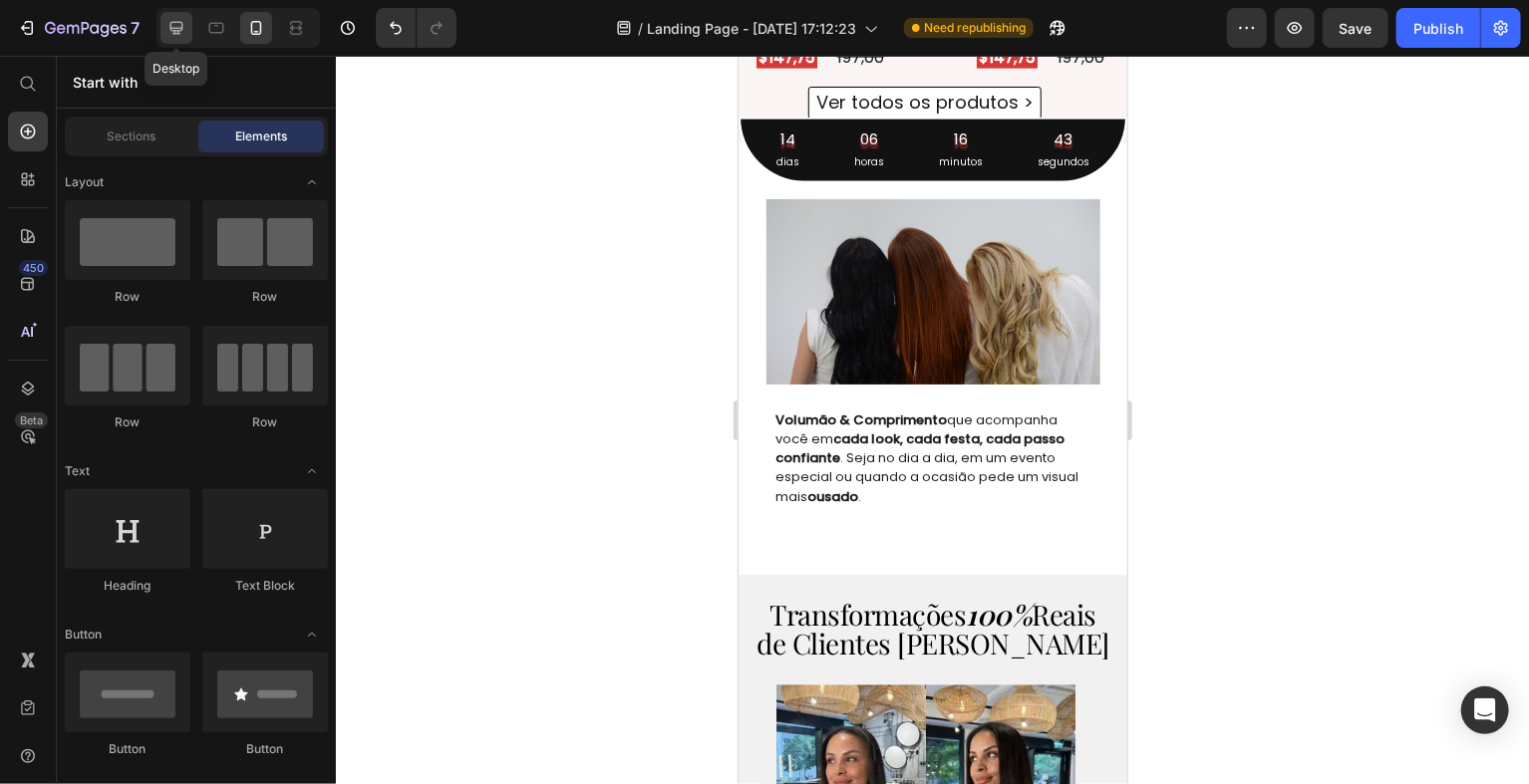 click 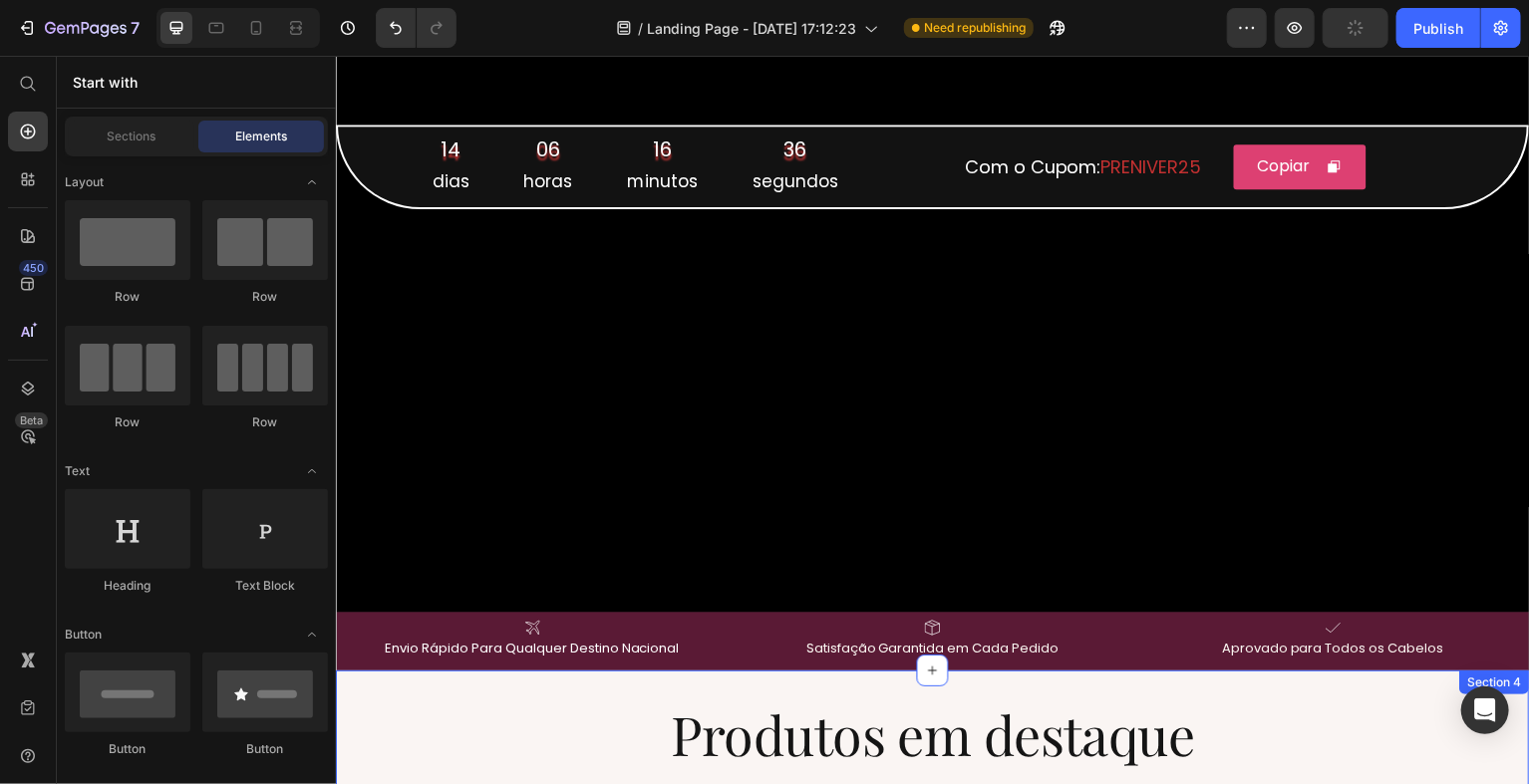 scroll, scrollTop: 0, scrollLeft: 0, axis: both 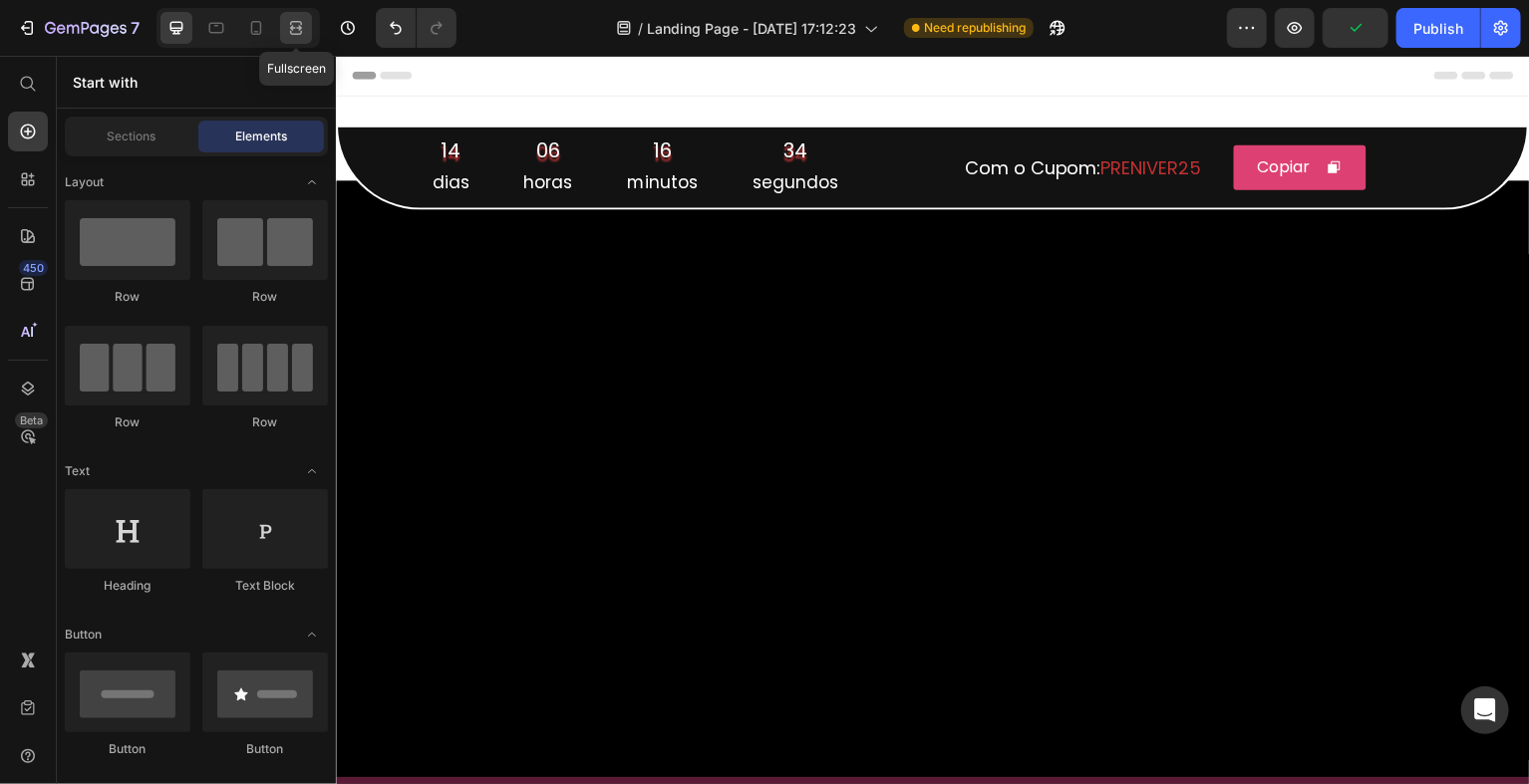 click 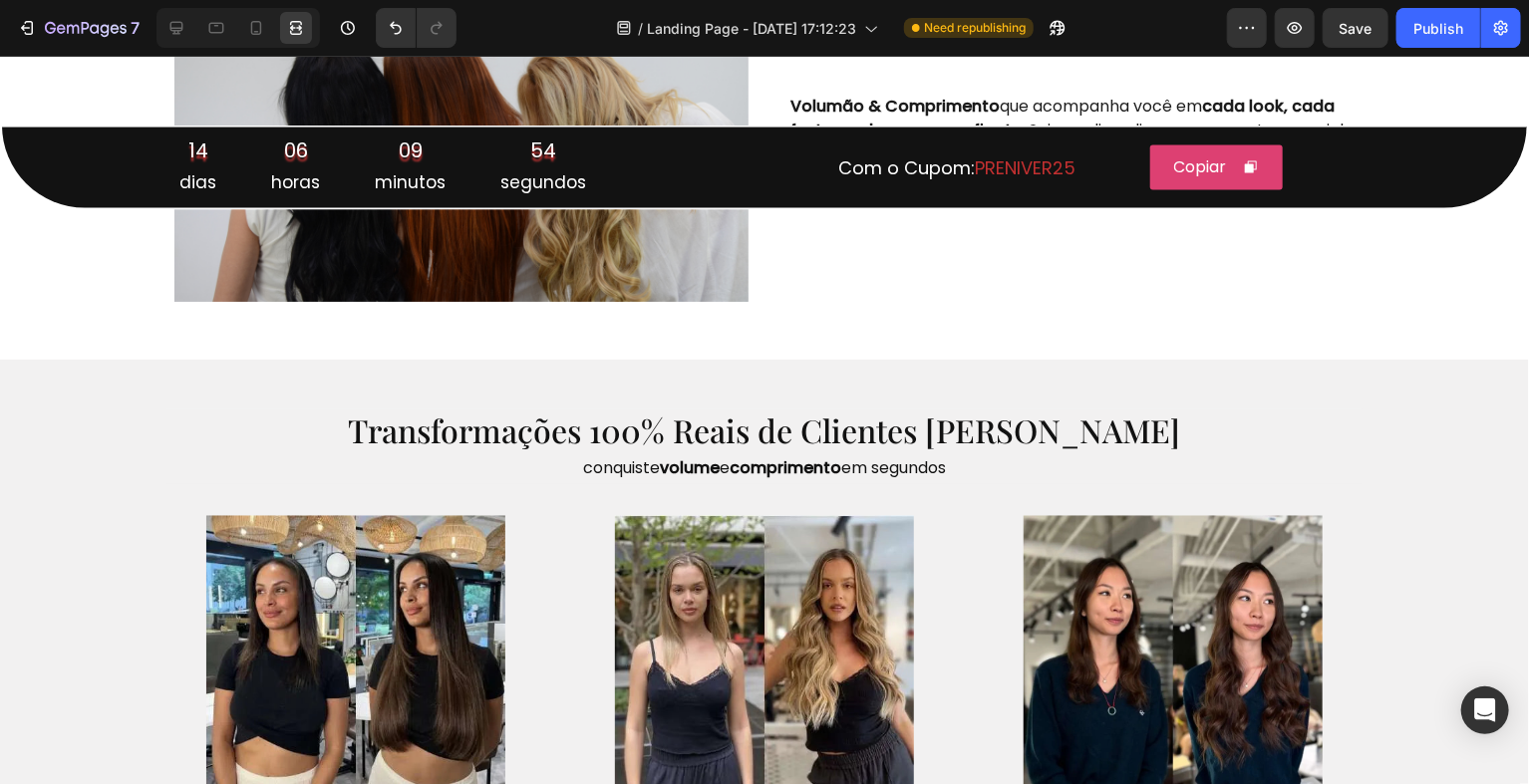 scroll, scrollTop: 1801, scrollLeft: 0, axis: vertical 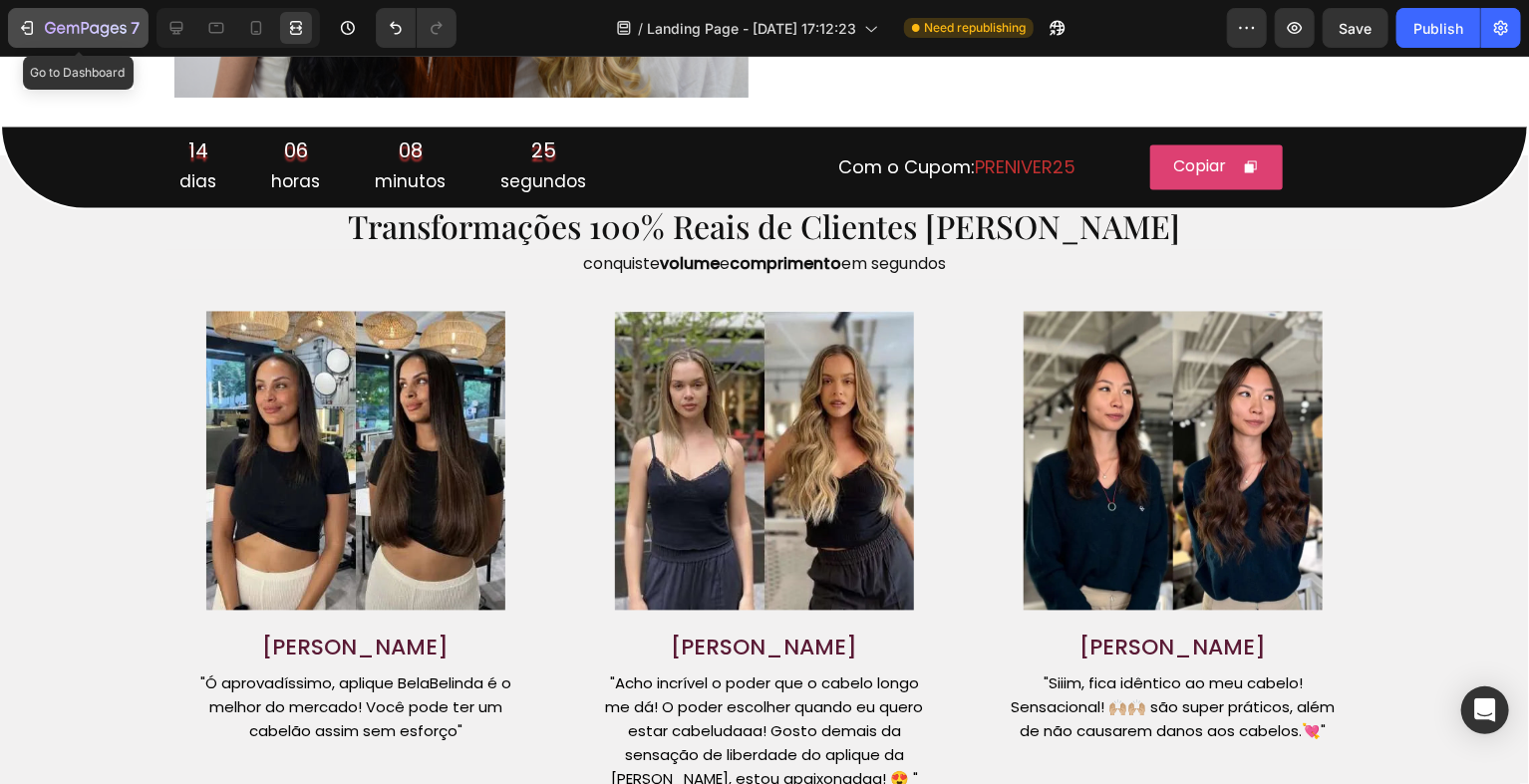 click 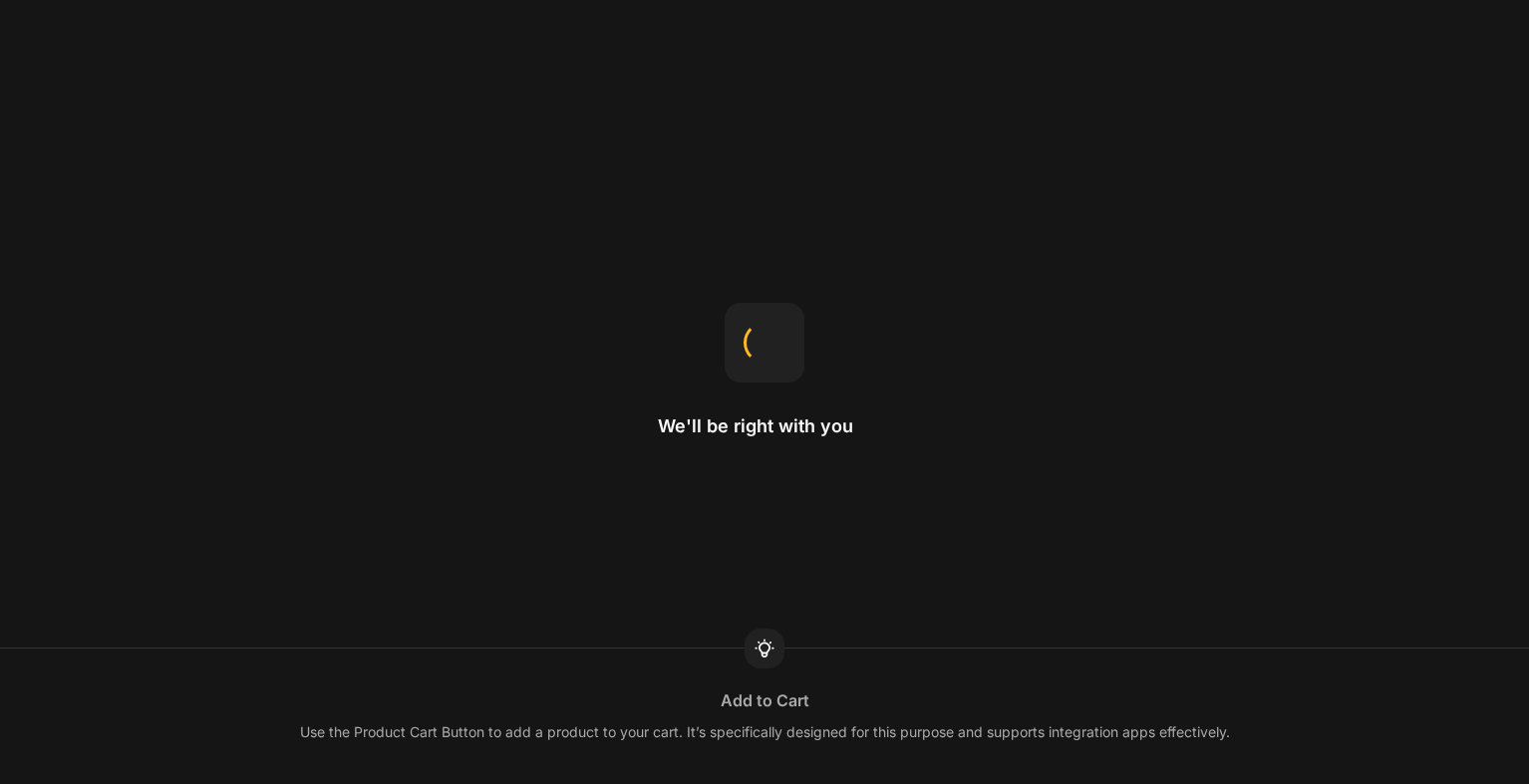 scroll, scrollTop: 0, scrollLeft: 0, axis: both 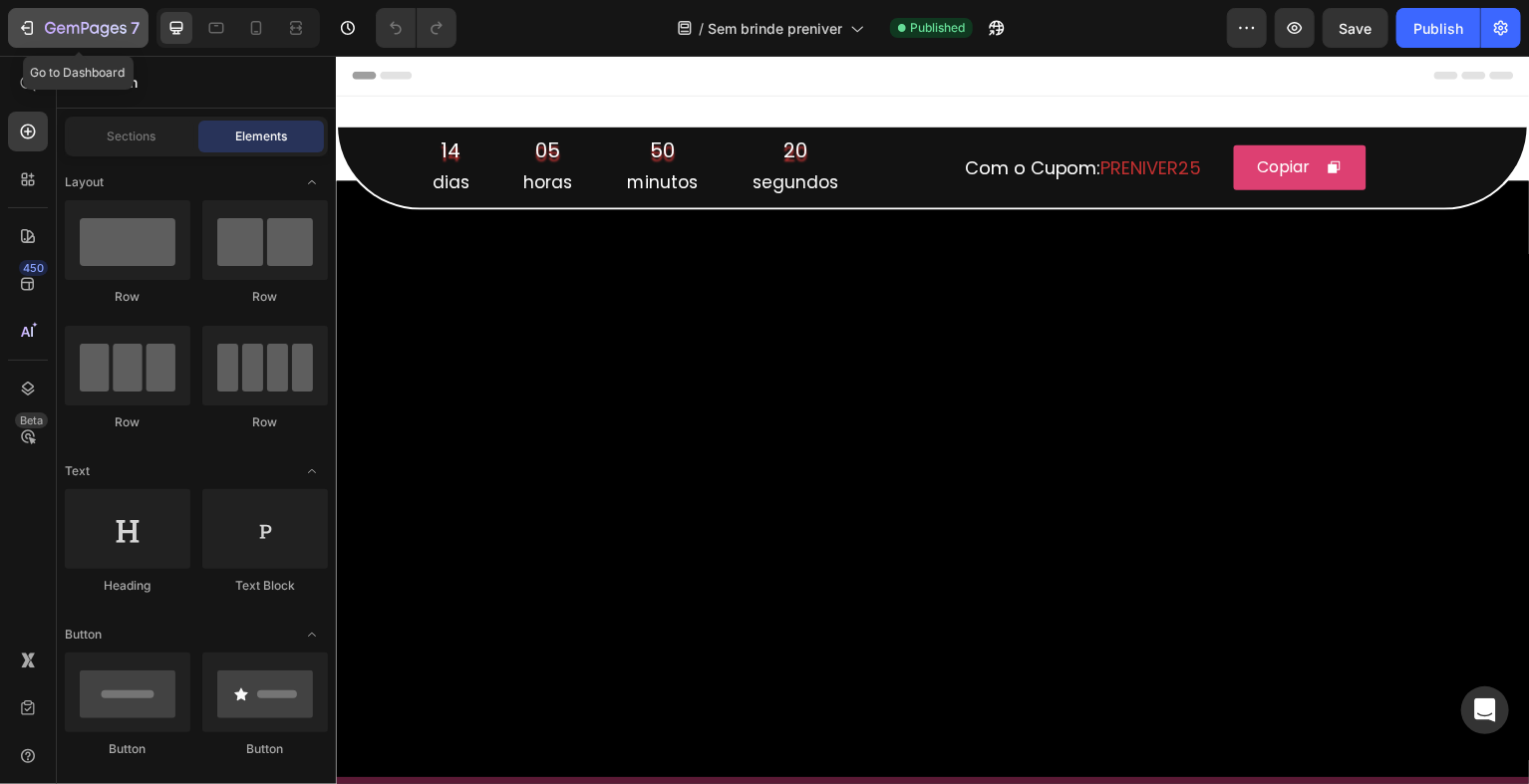 click 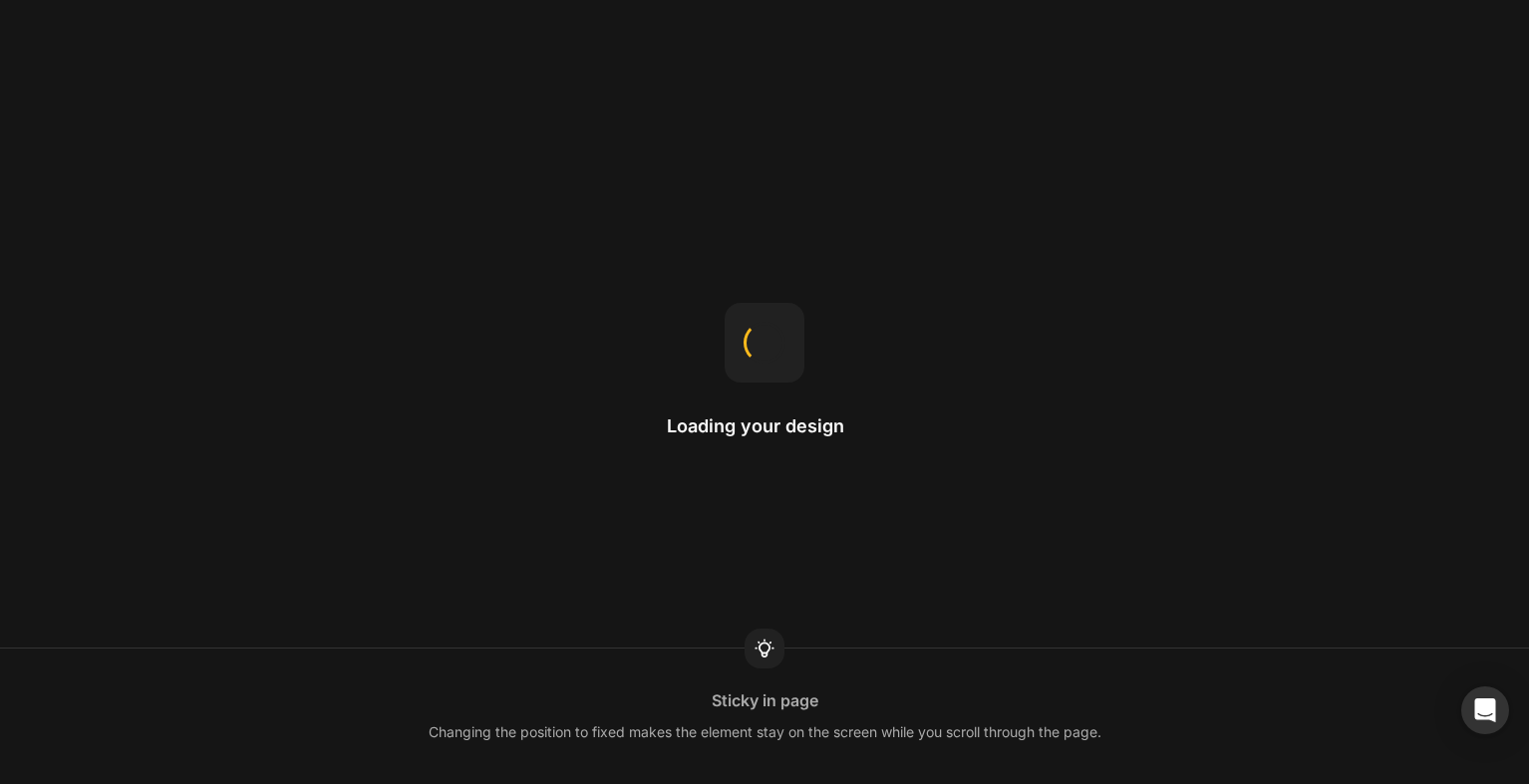 scroll, scrollTop: 0, scrollLeft: 0, axis: both 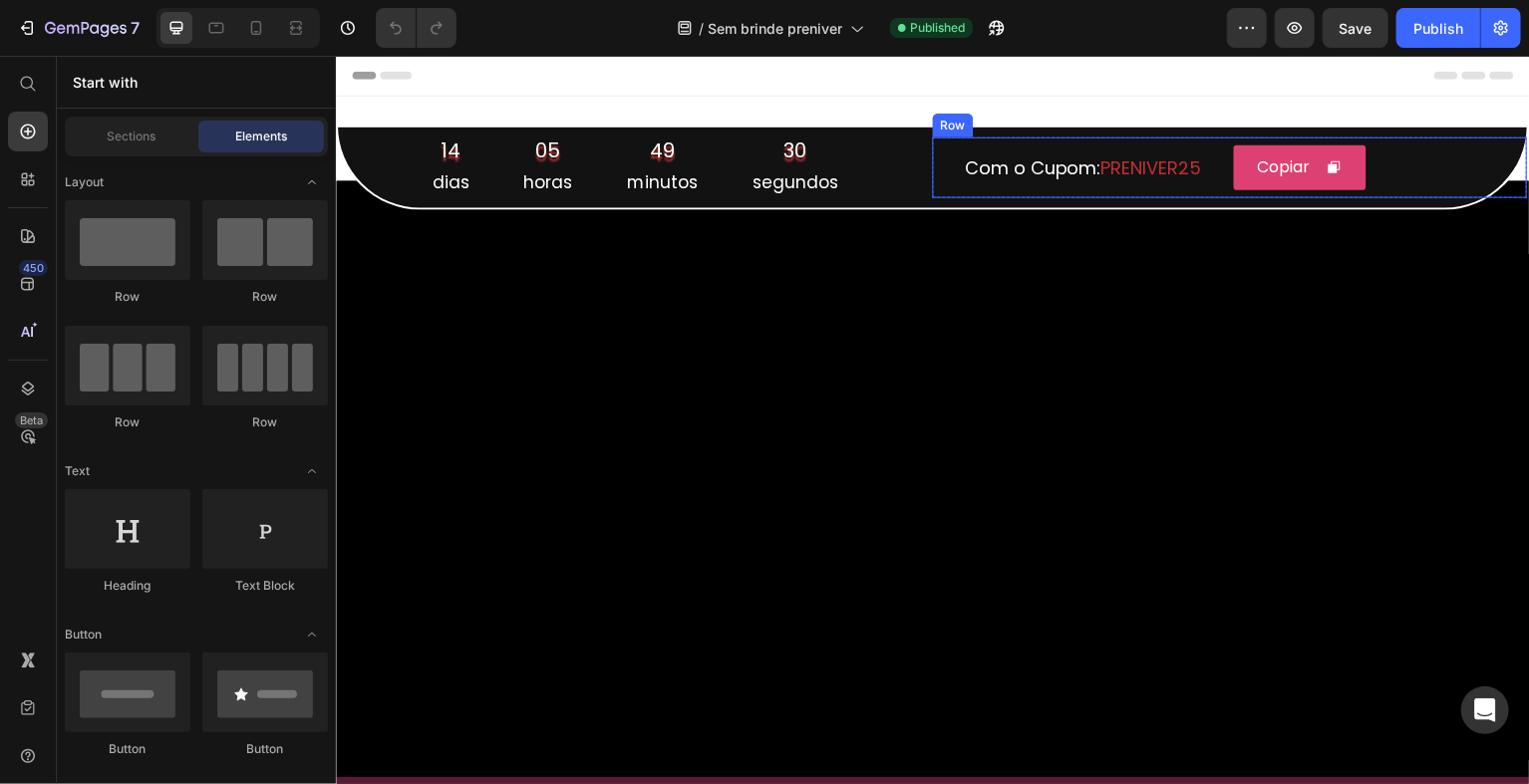 click on "PRENIVER25" at bounding box center (1152, 167) 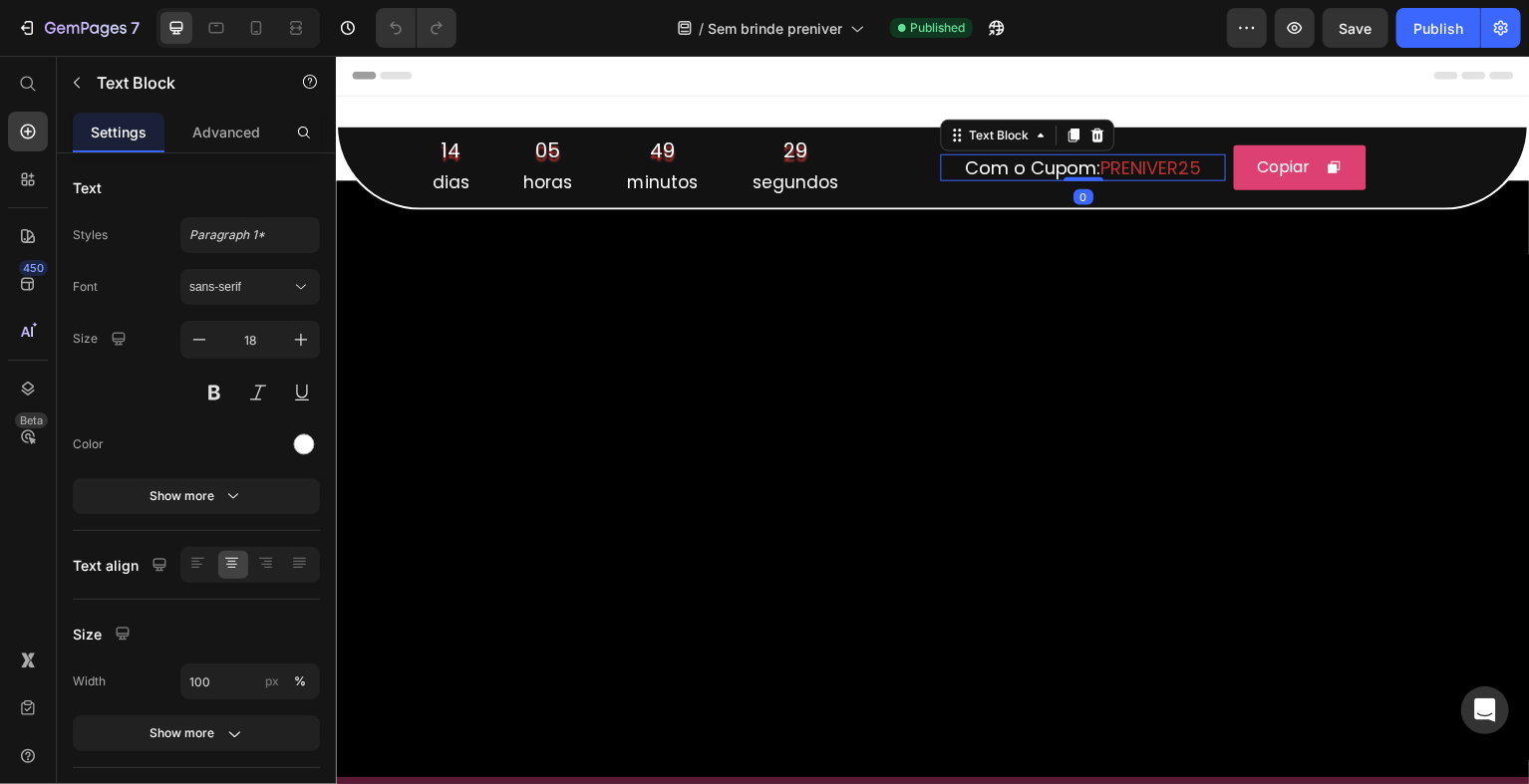 click on "PRENIVER25" at bounding box center [1152, 167] 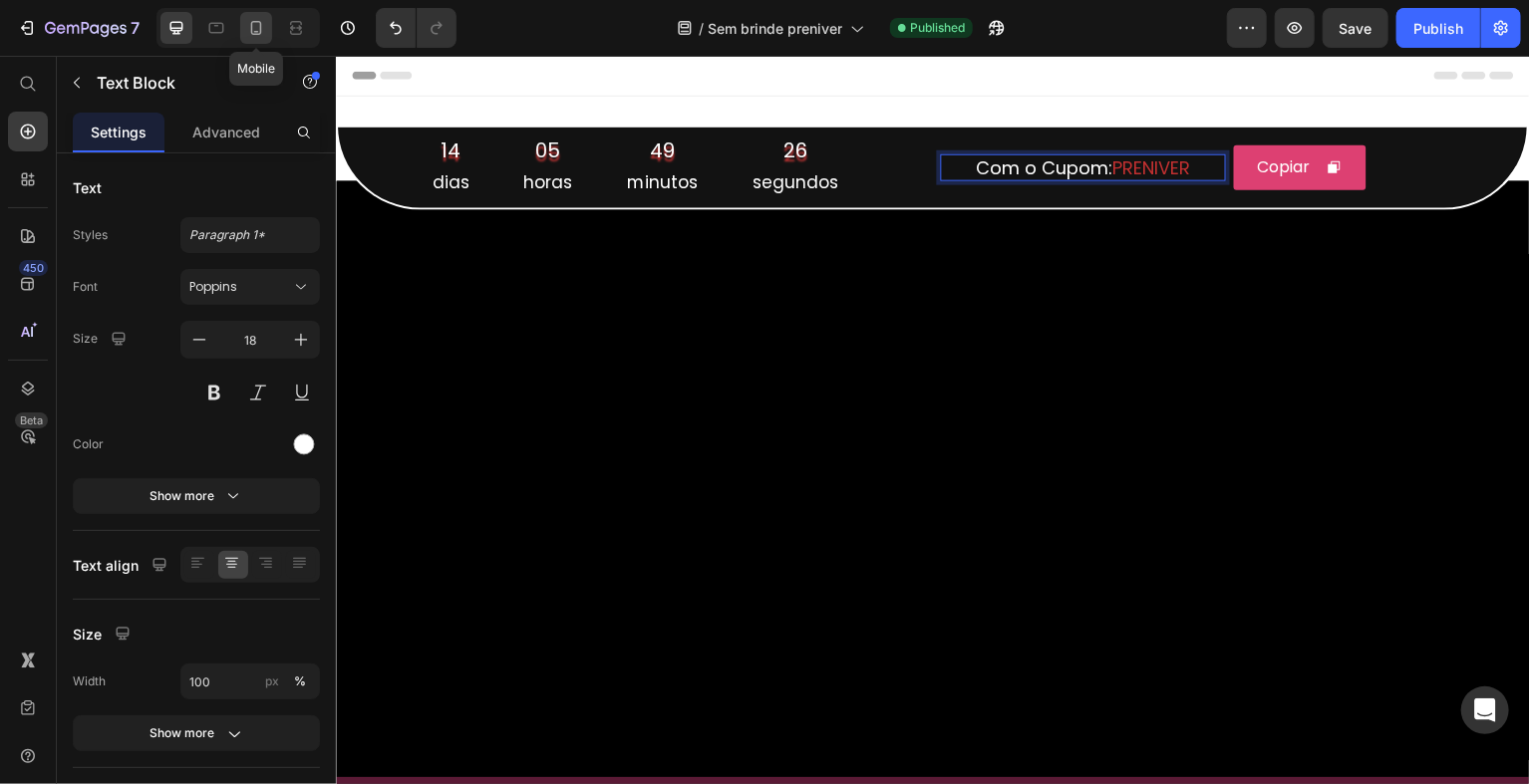 click 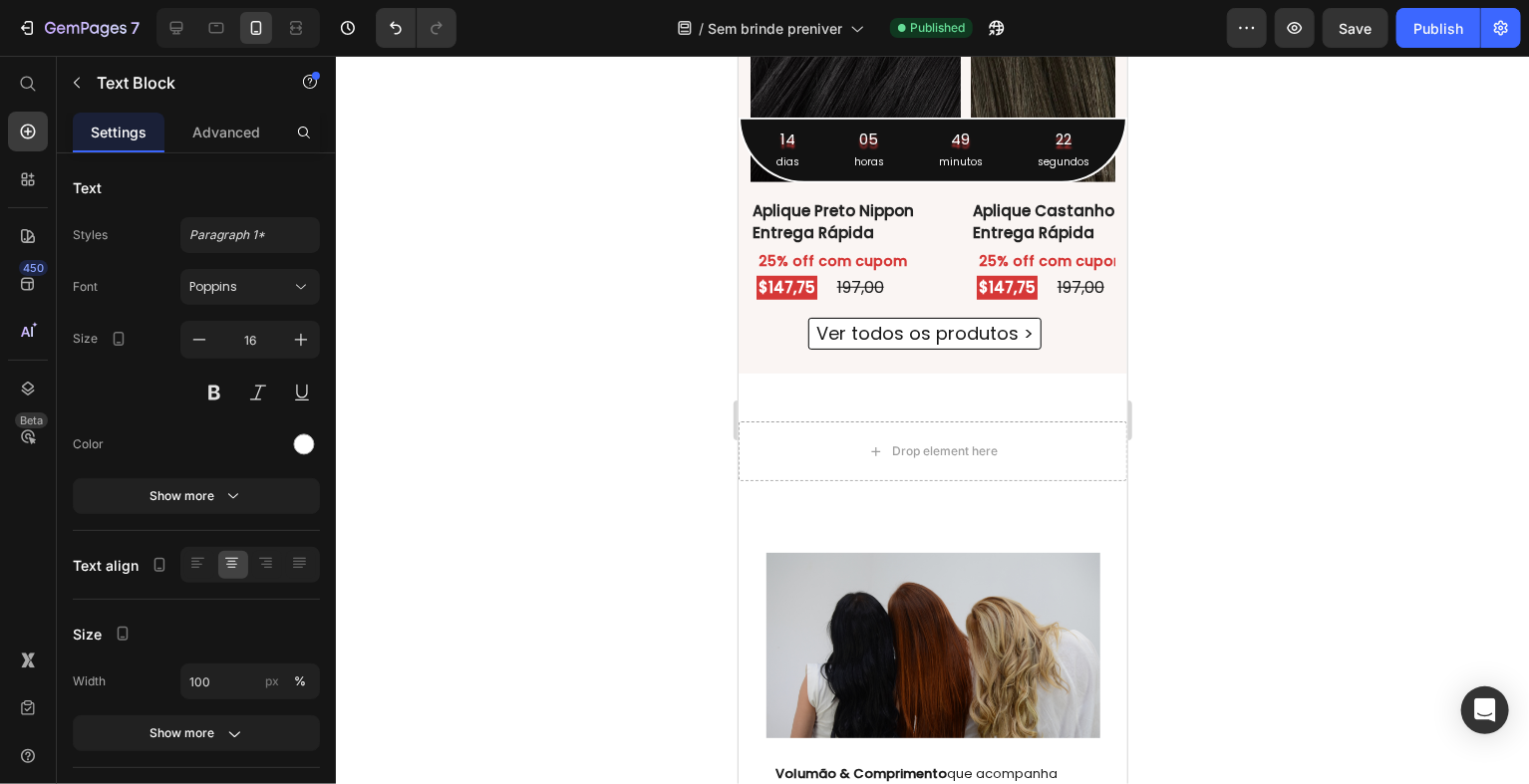 scroll, scrollTop: 634, scrollLeft: 0, axis: vertical 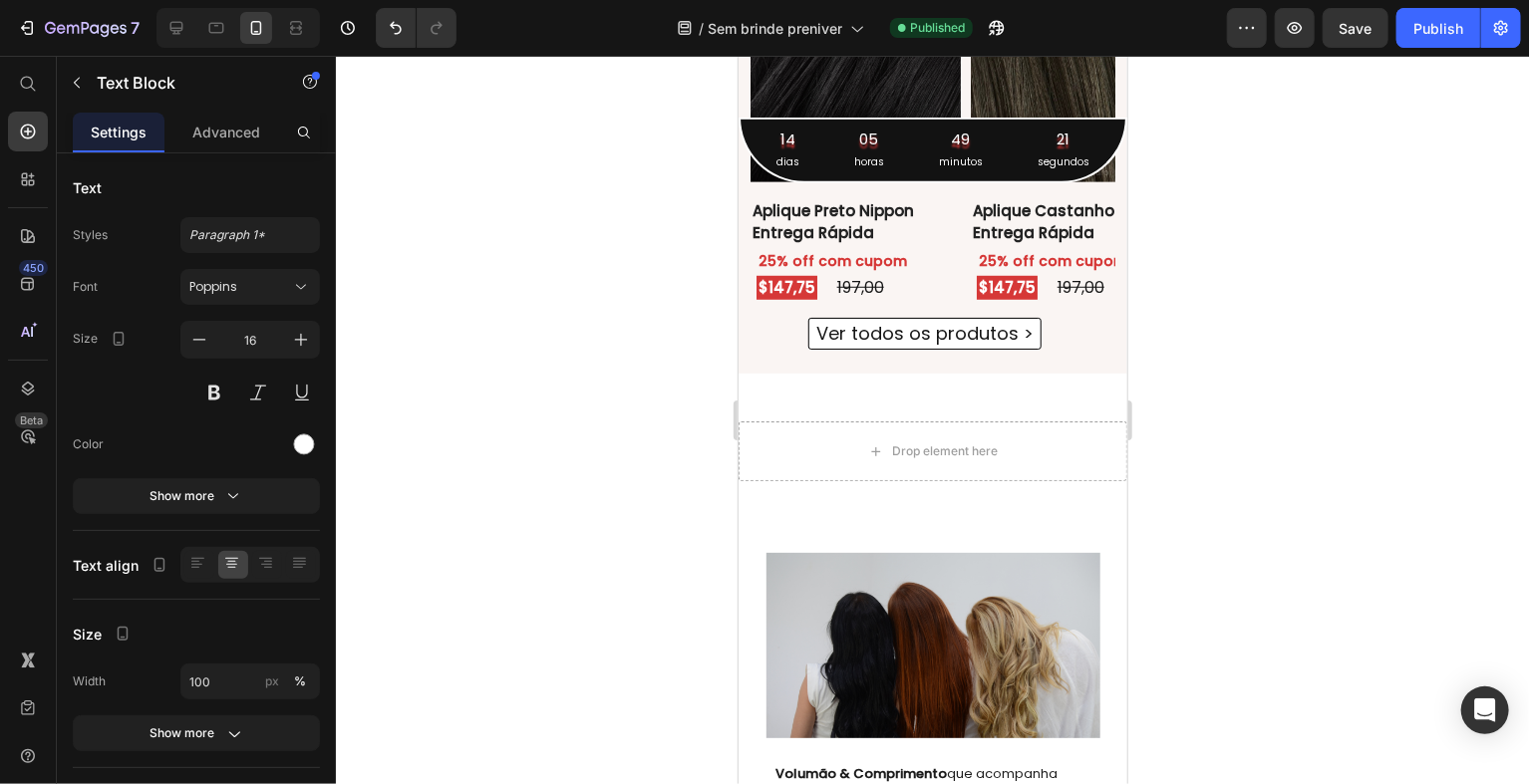 click on "| Cupom:  PRENIVER25" at bounding box center (835, -209) 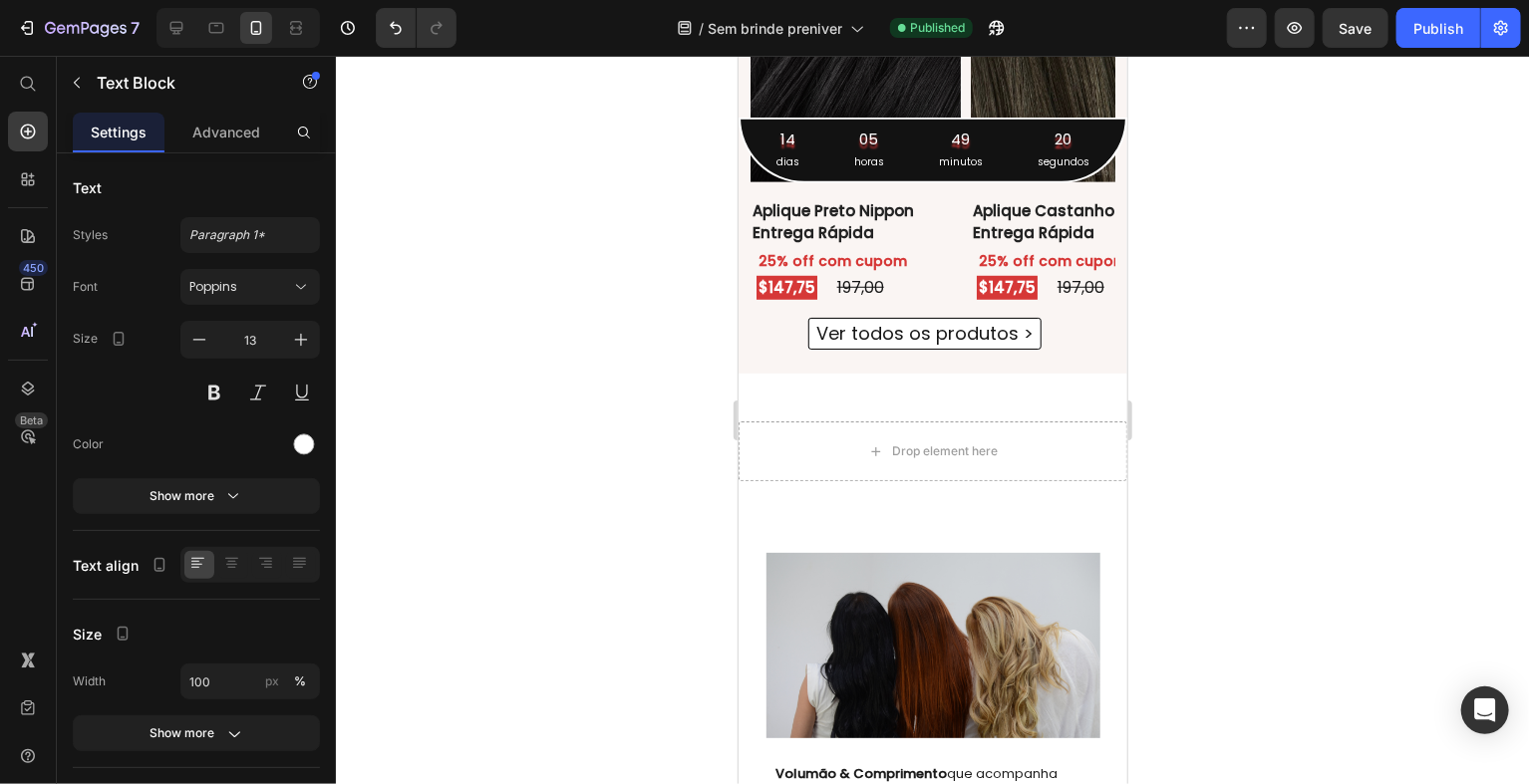 click on "PRENIVER25" at bounding box center [863, -197] 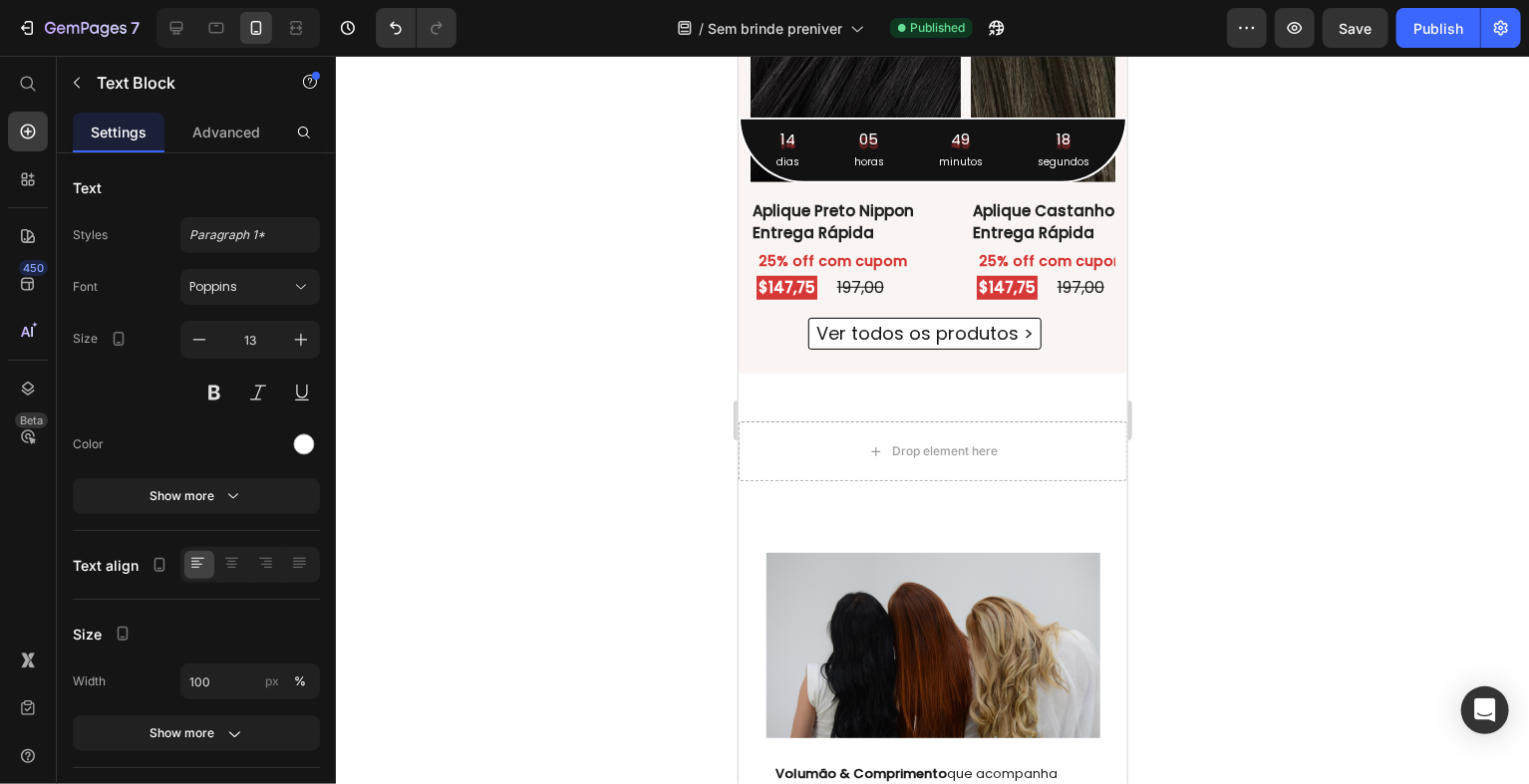 click on "Copiar" at bounding box center (1020, -209) 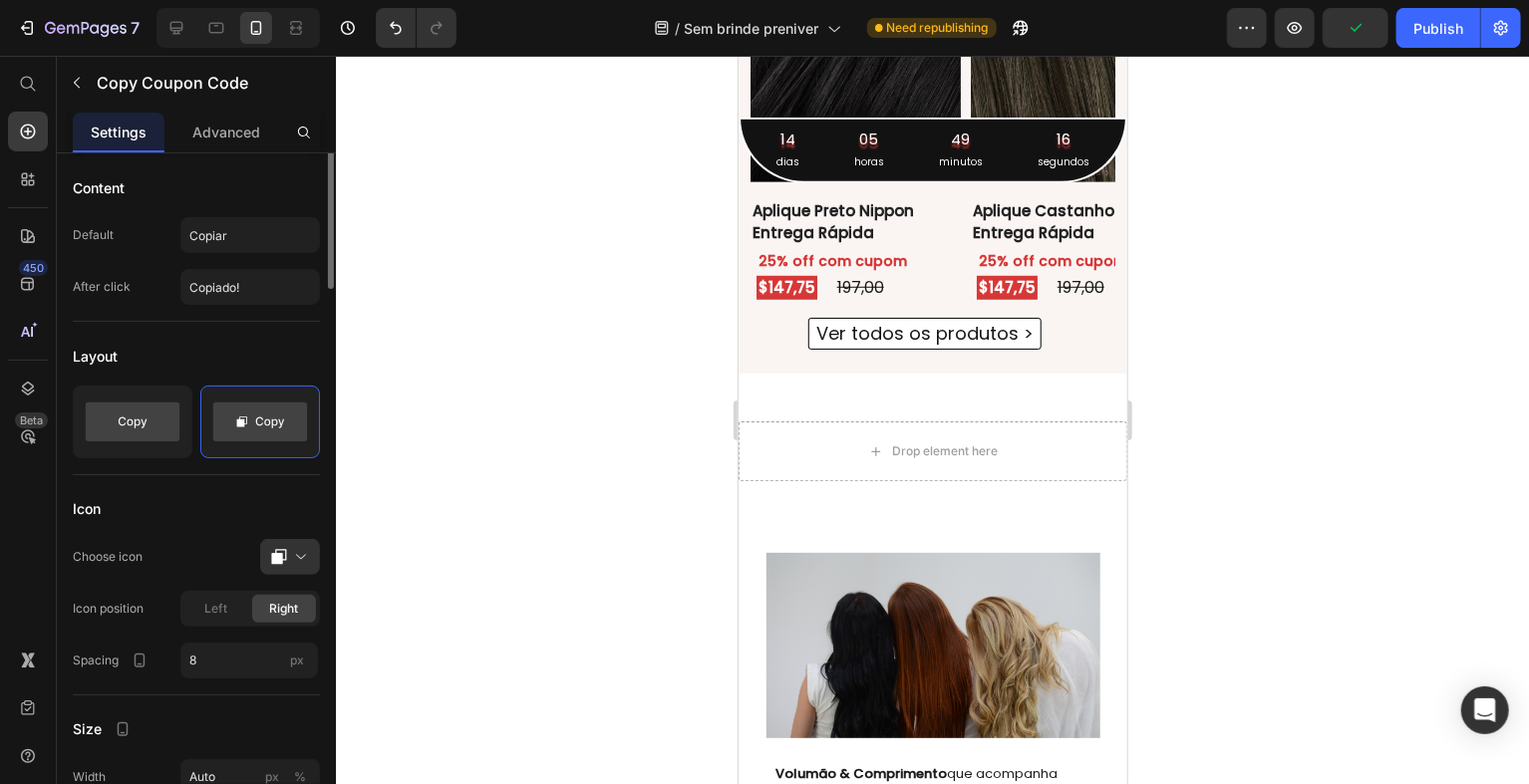 scroll, scrollTop: 0, scrollLeft: 0, axis: both 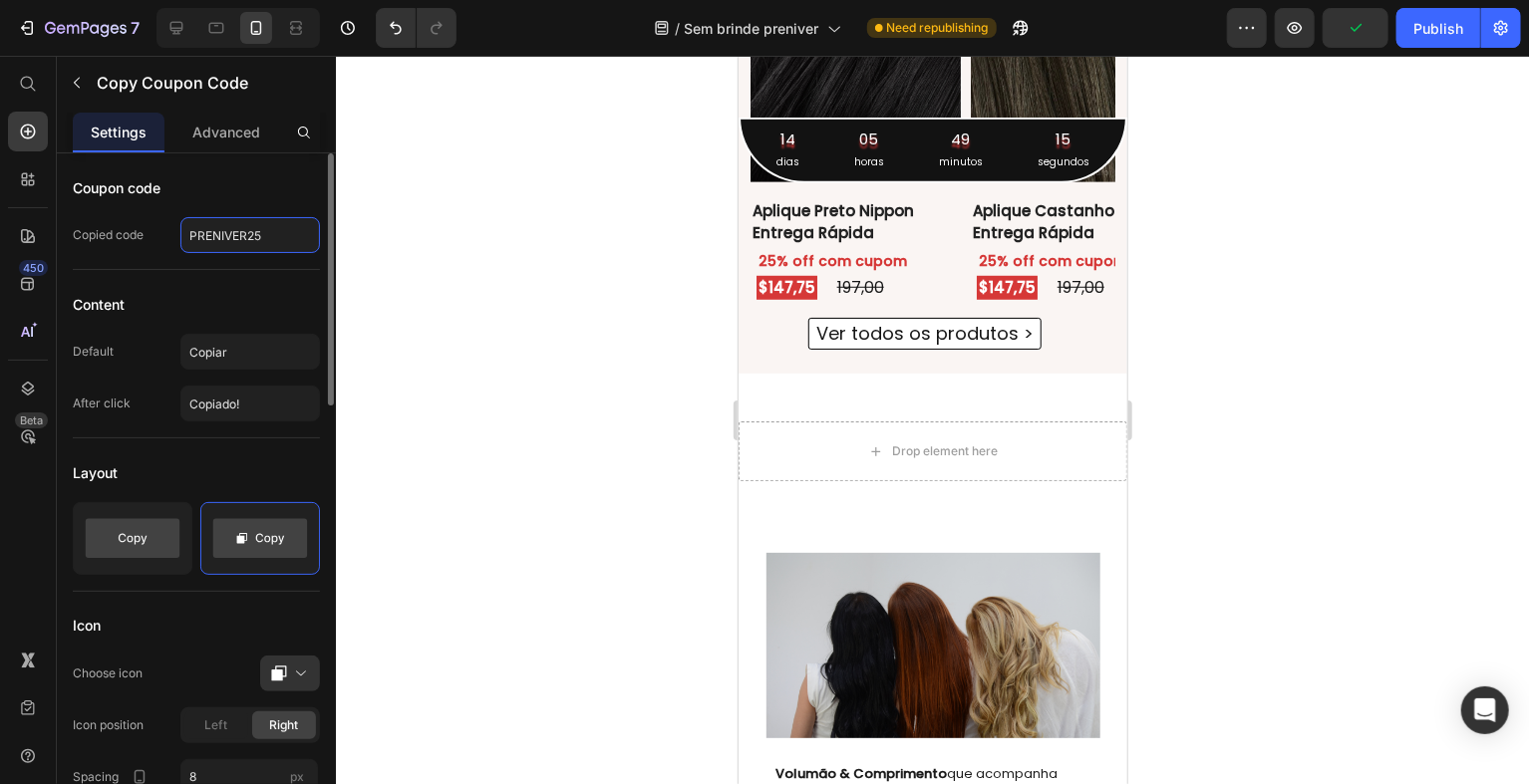 click on "PRENIVER25" 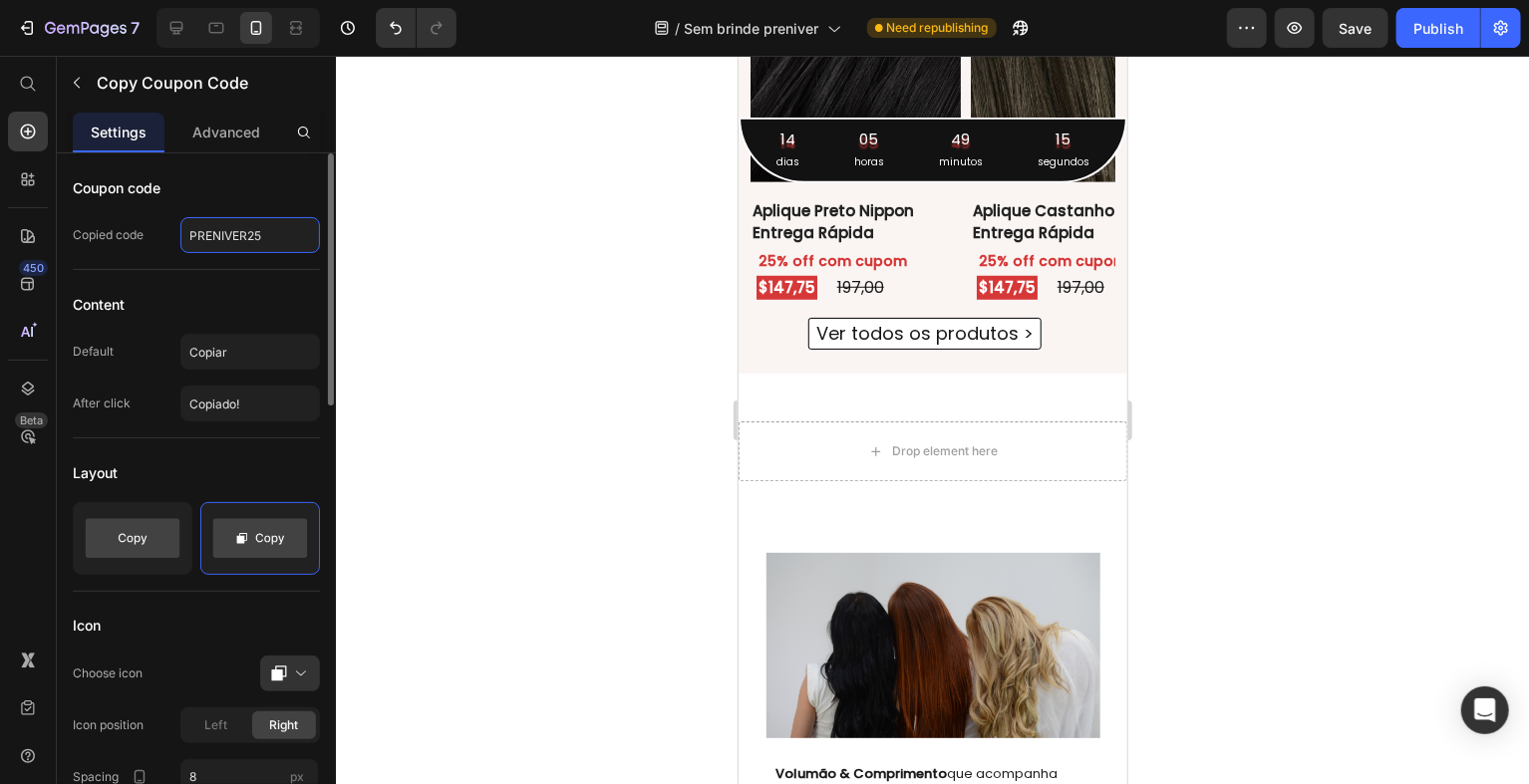 click on "PRENIVER25" 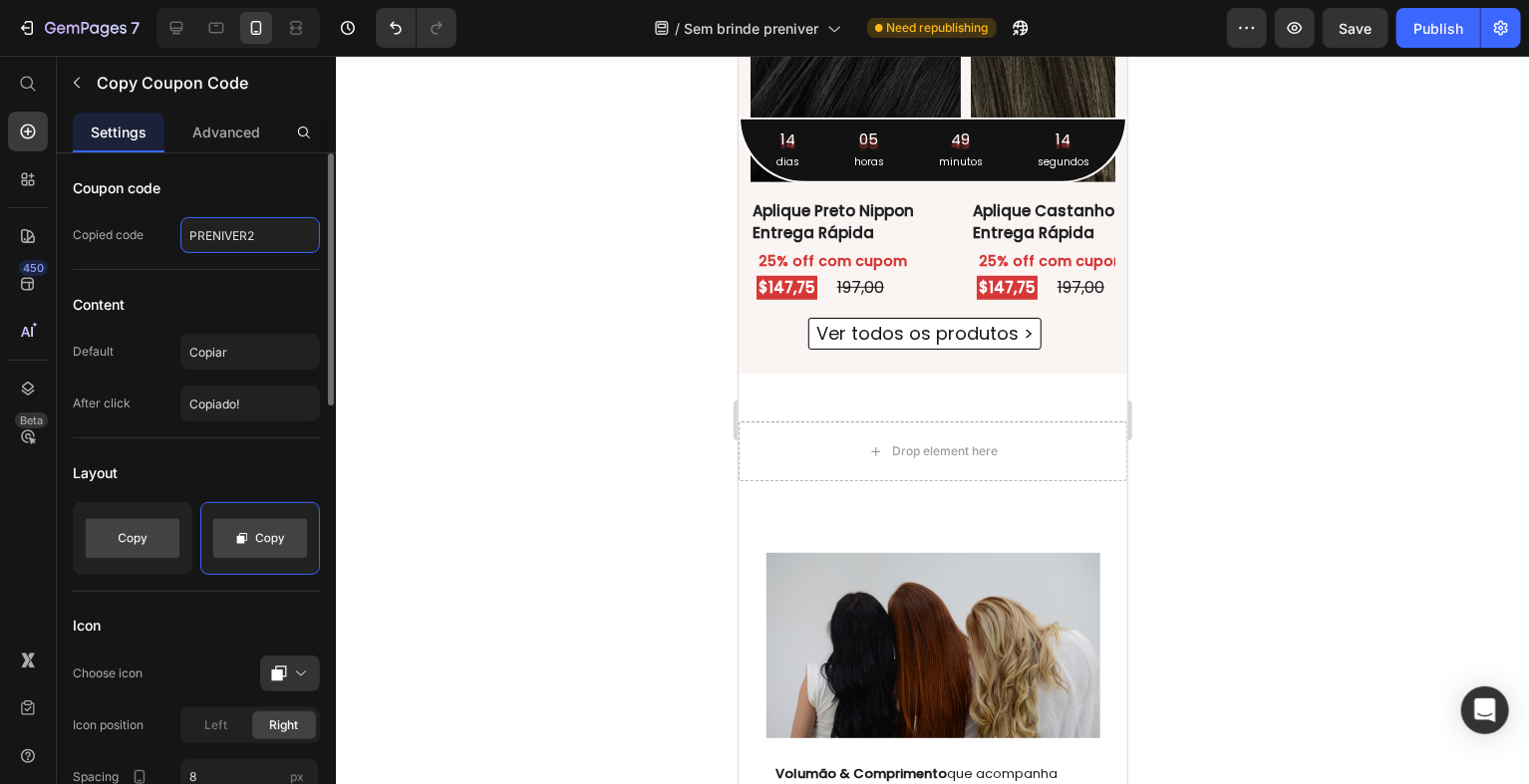 type on "PRENIVER" 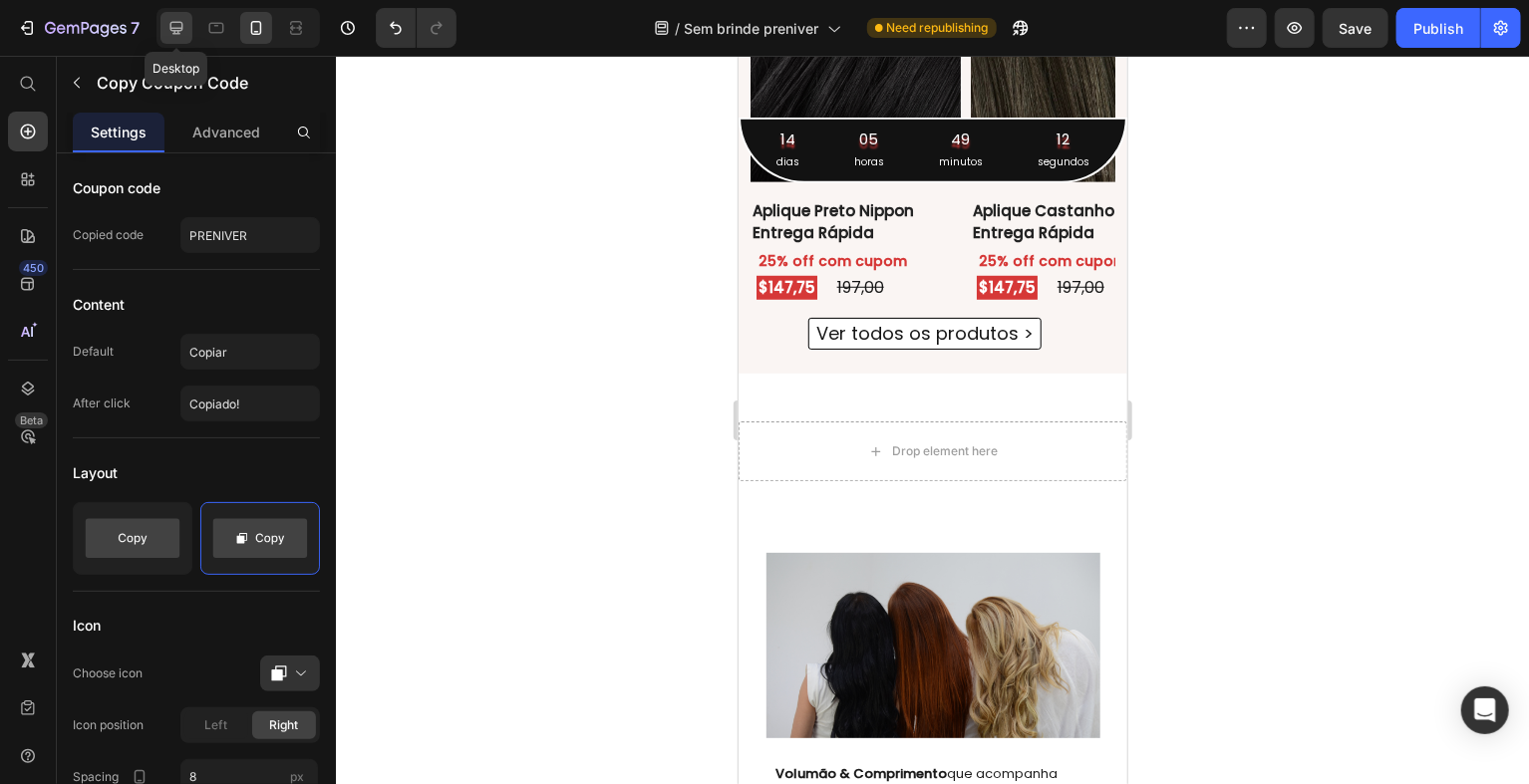 click 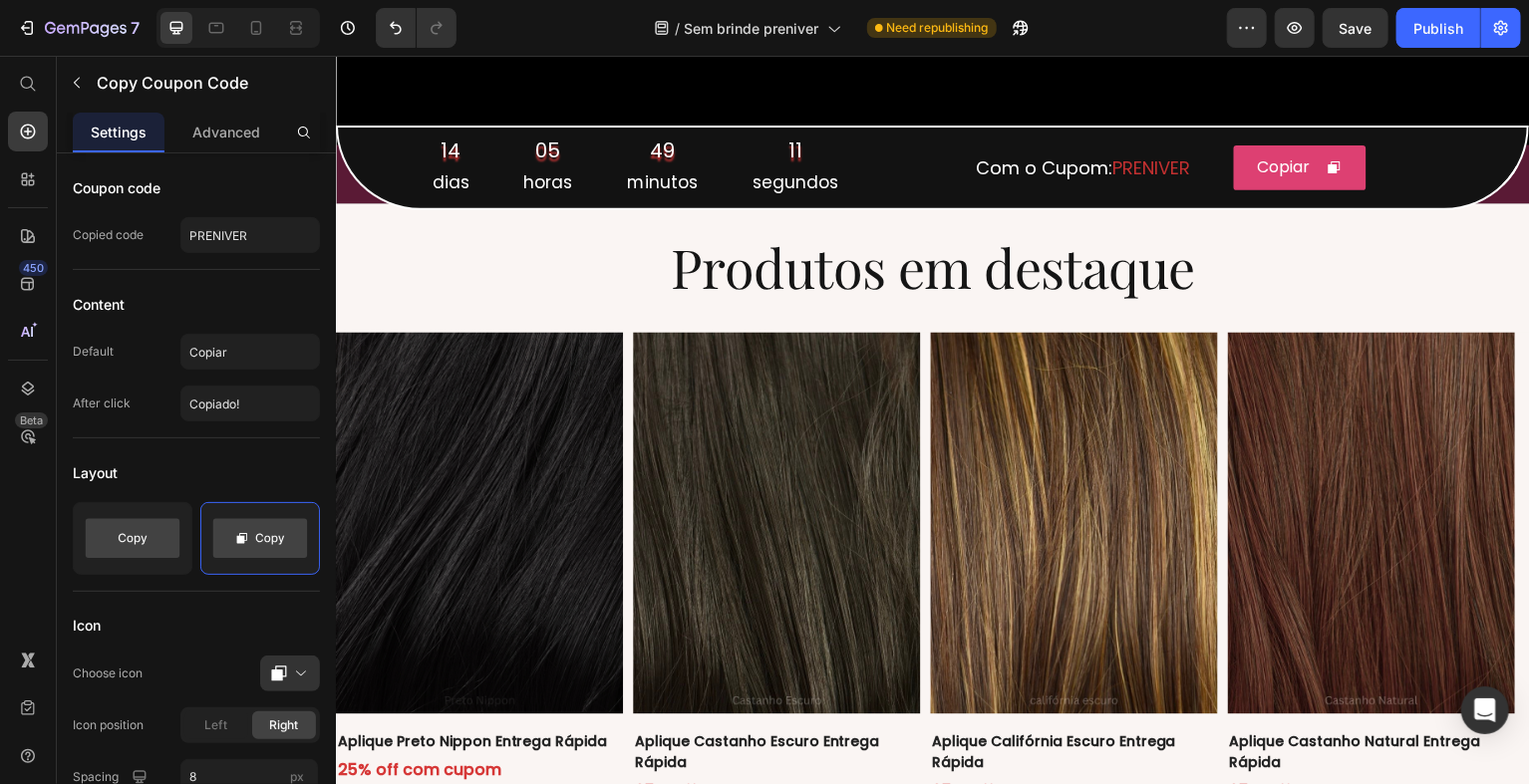 scroll, scrollTop: 803, scrollLeft: 0, axis: vertical 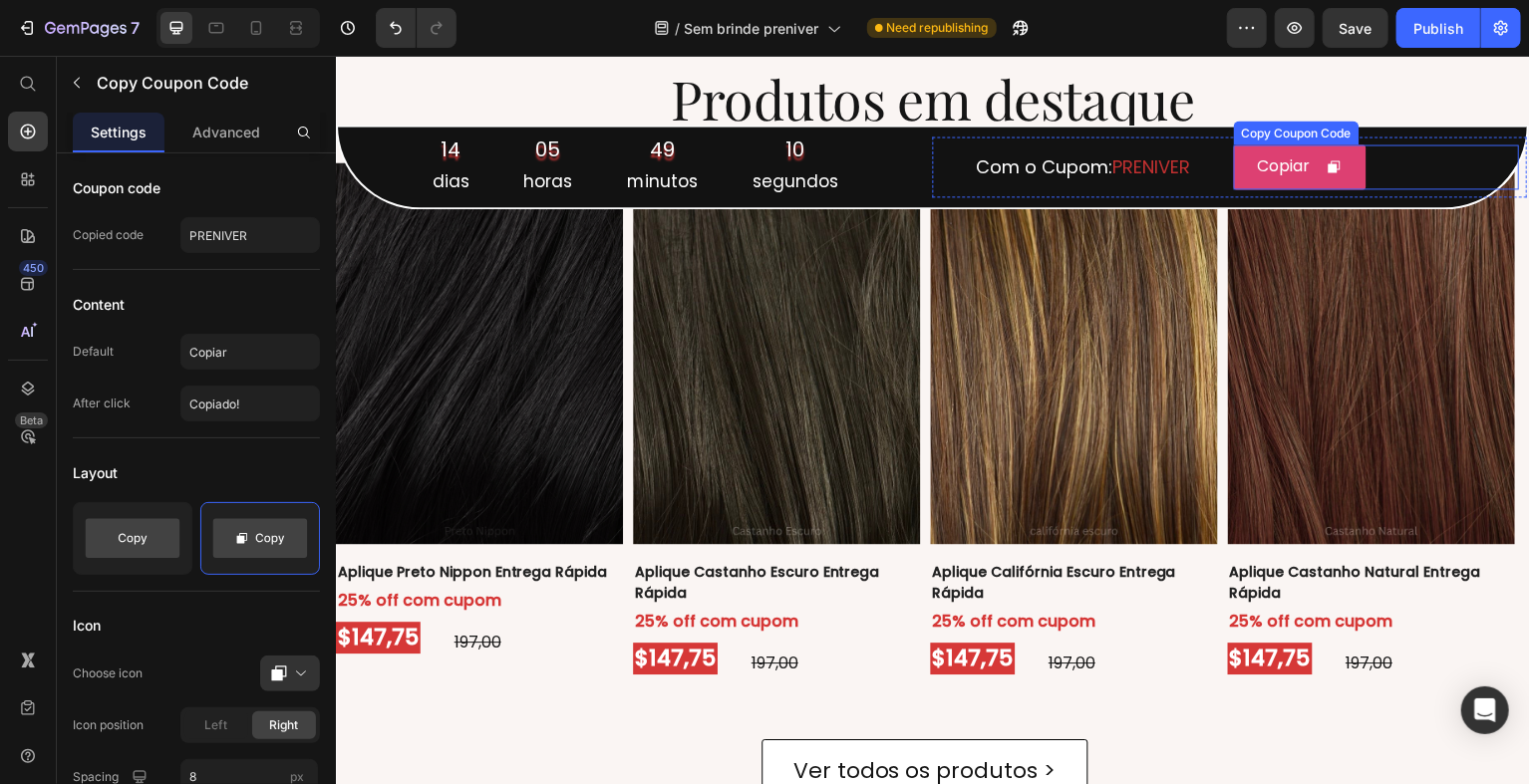 click on "Copiar" at bounding box center [1301, 167] 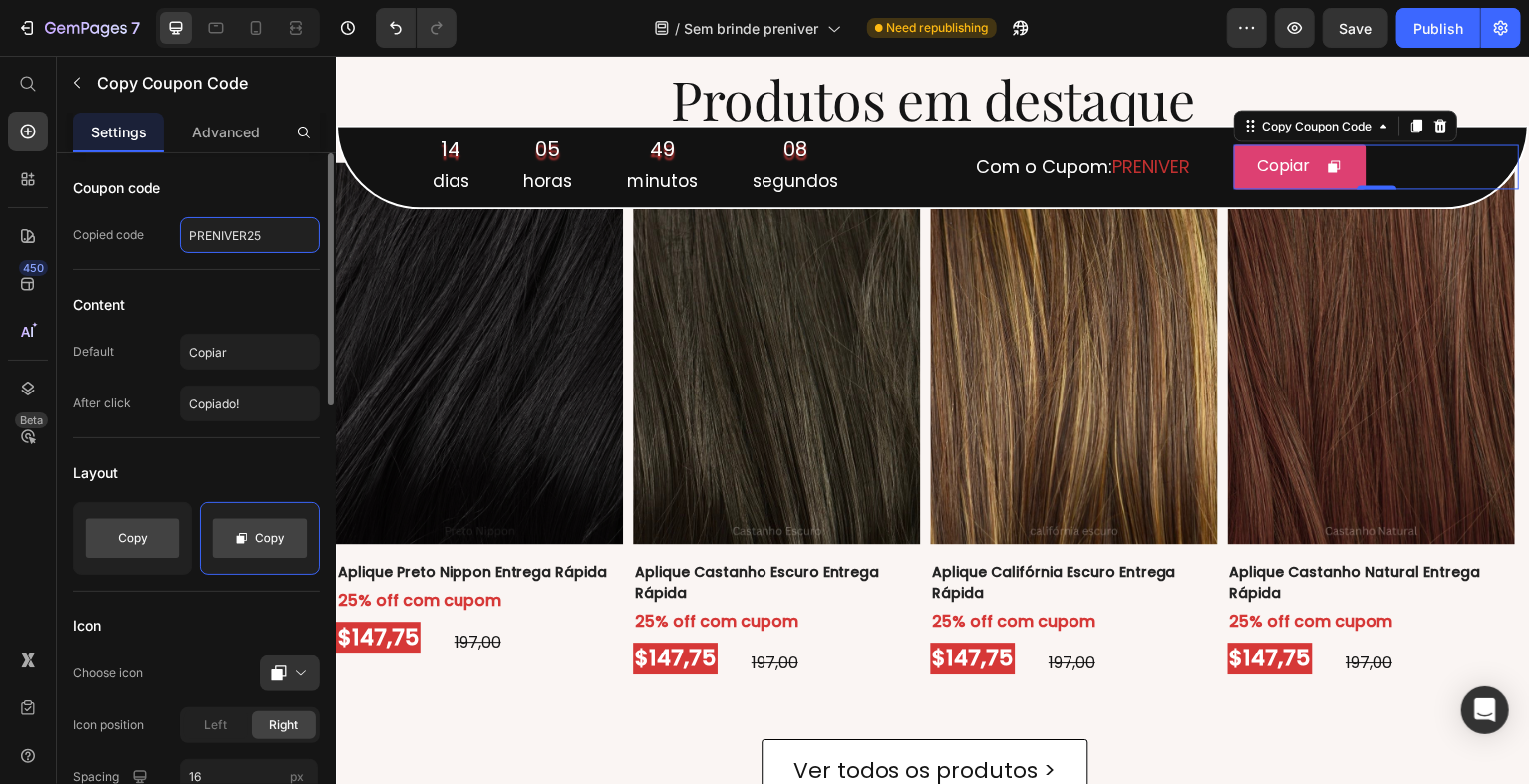 click on "PRENIVER25" 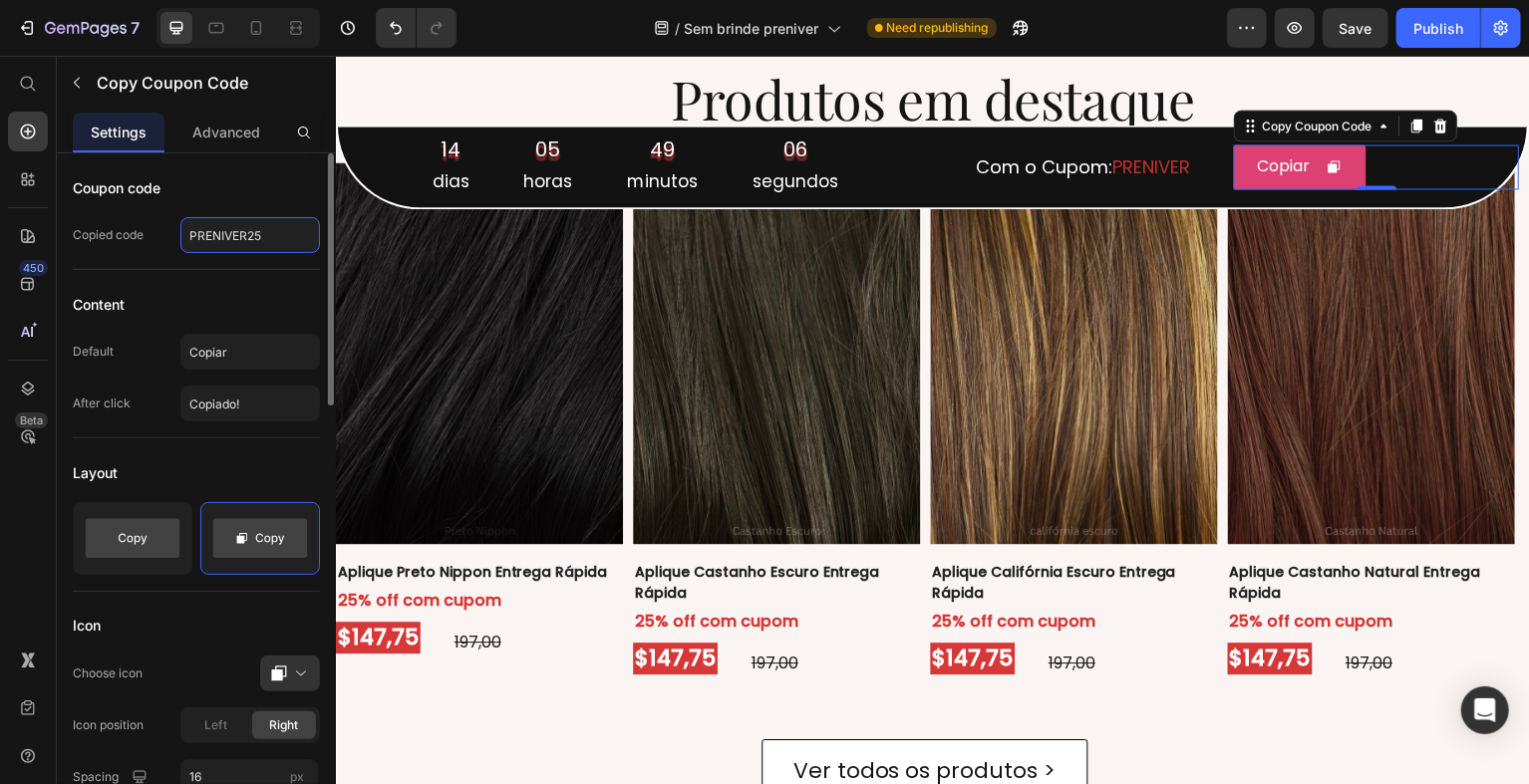 click on "PRENIVER25" 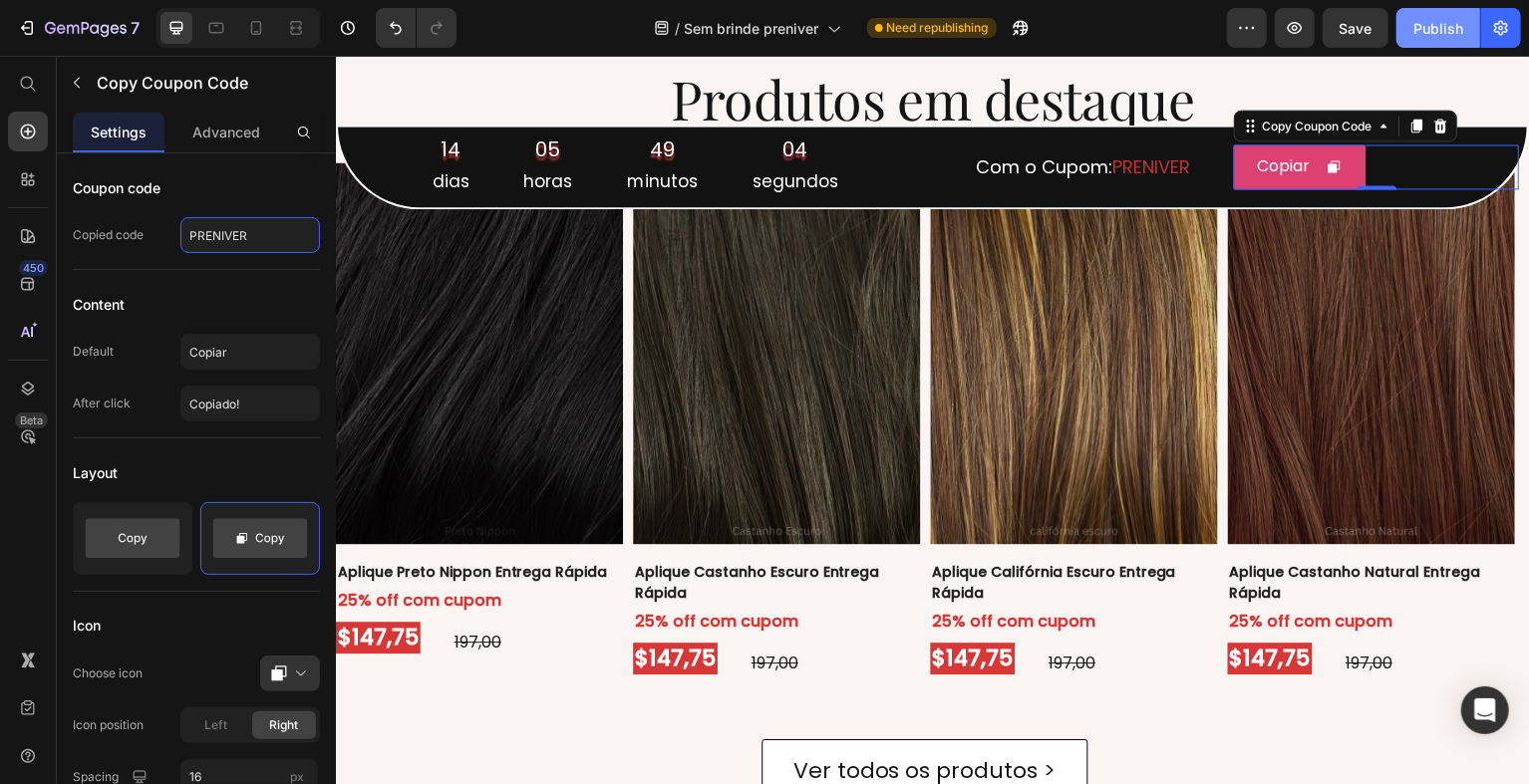 type on "PRENIVER" 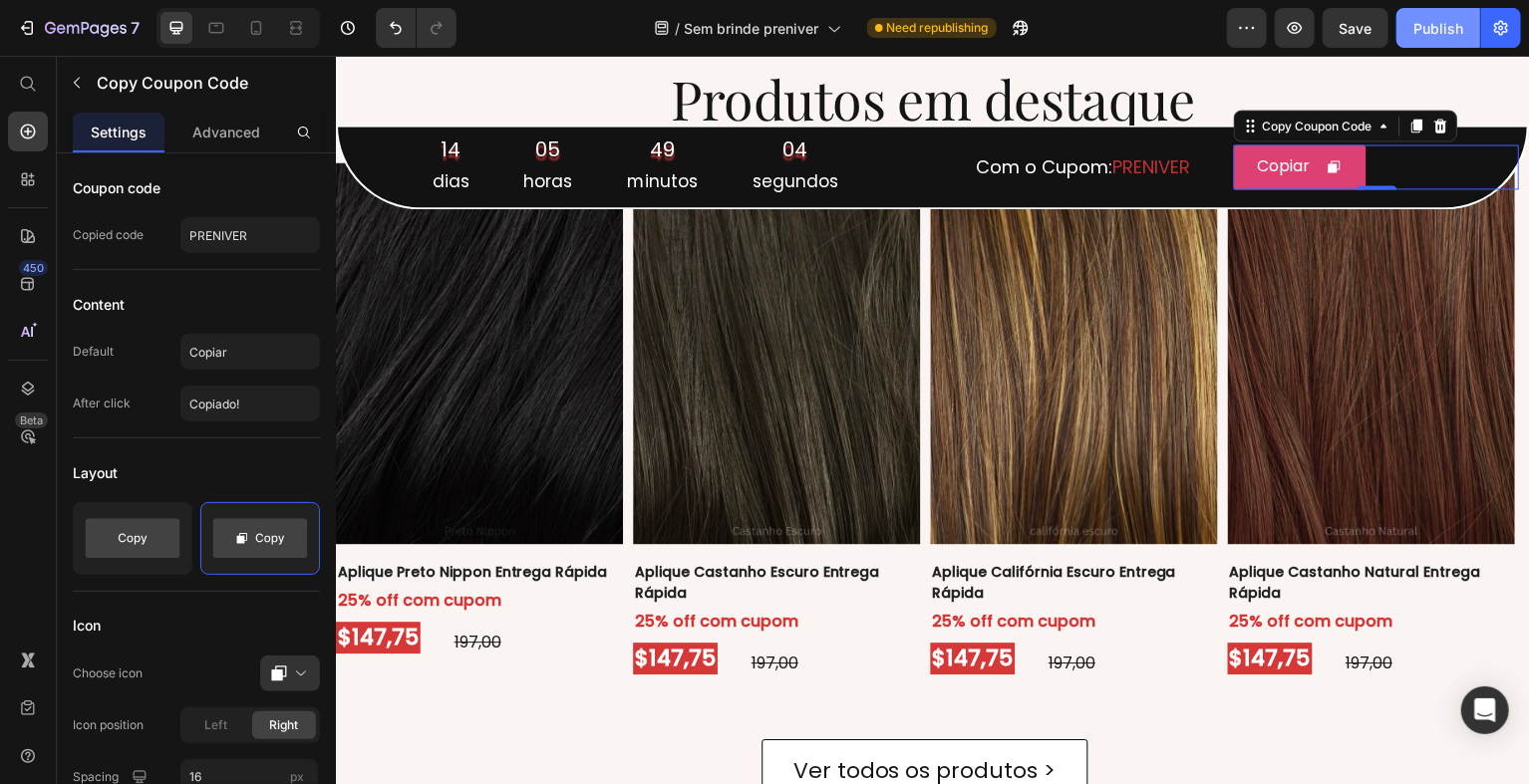 click on "Publish" 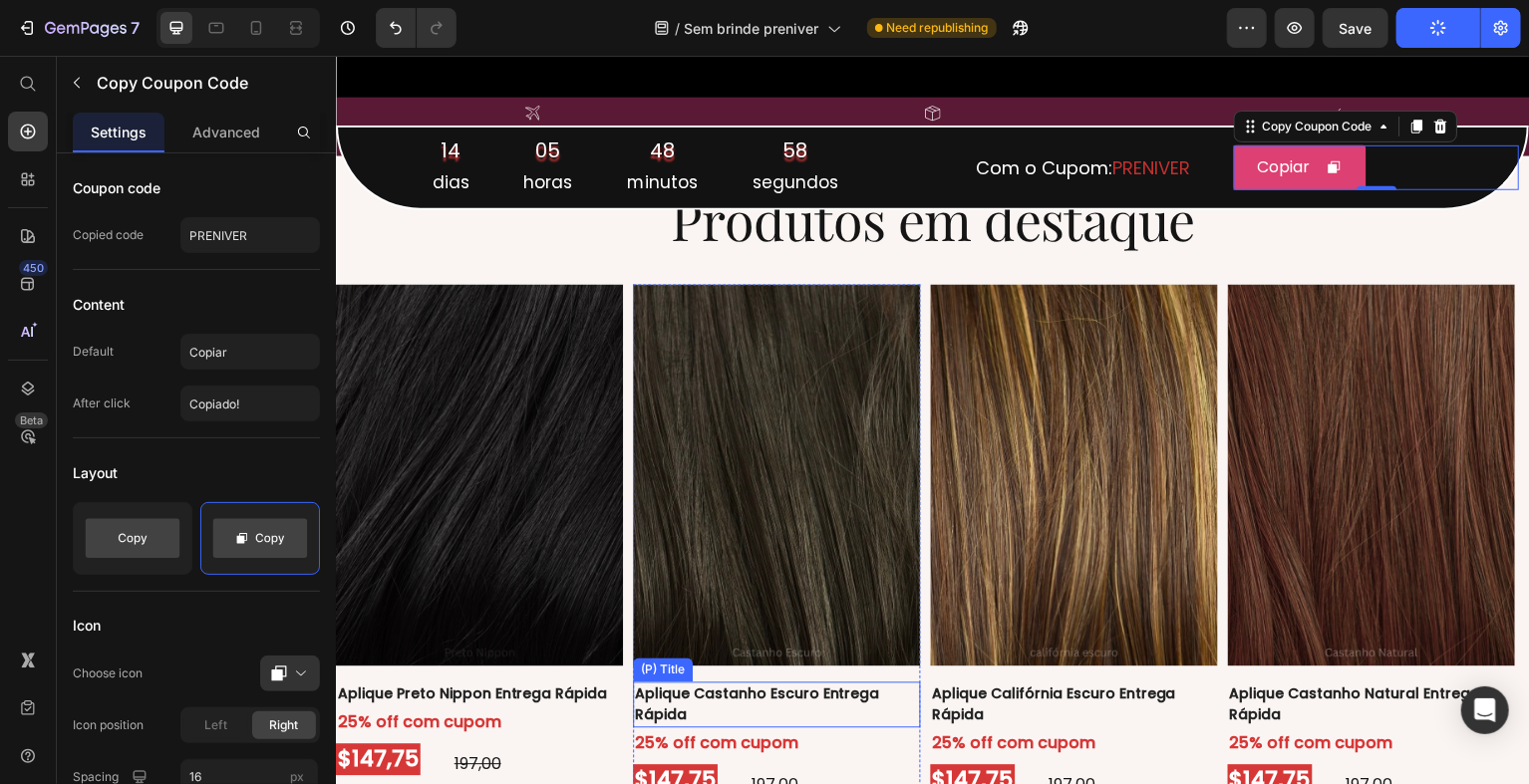 scroll, scrollTop: 0, scrollLeft: 0, axis: both 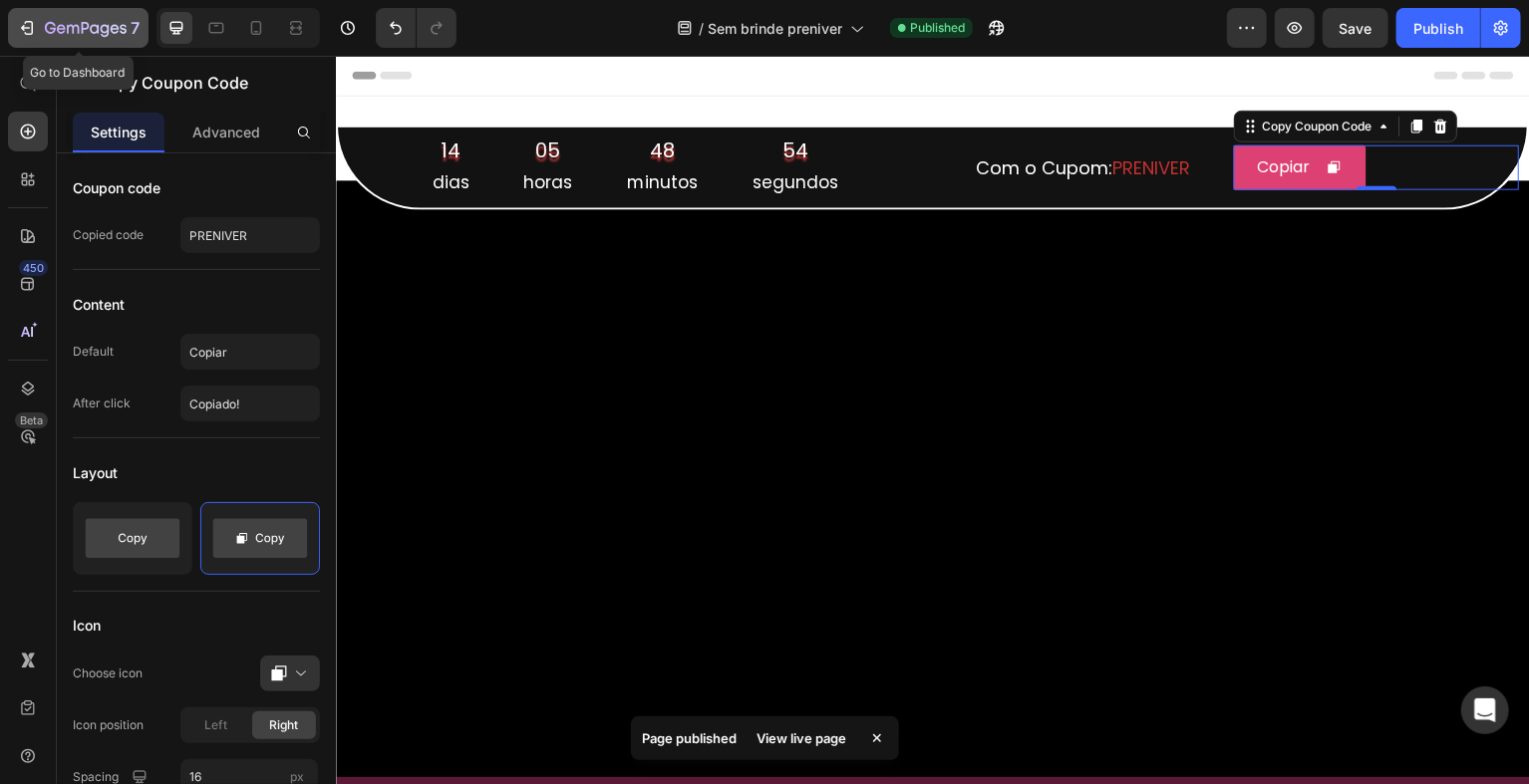 click on "7" 